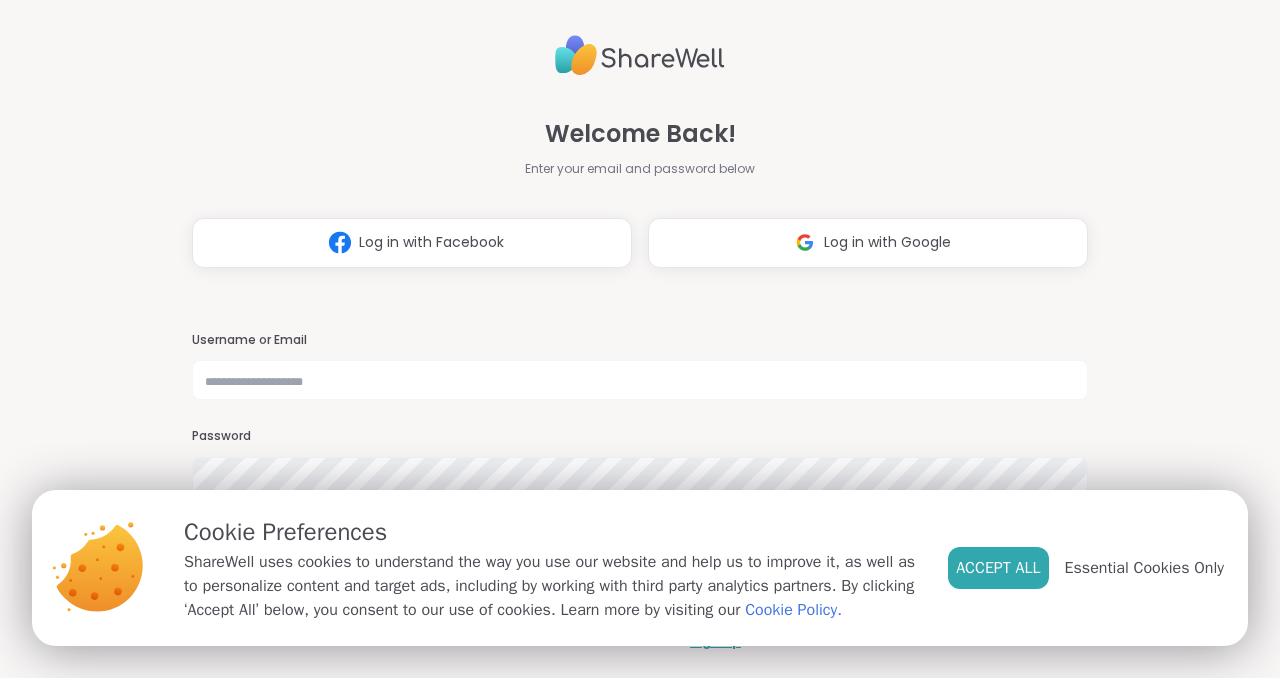 scroll, scrollTop: 0, scrollLeft: 0, axis: both 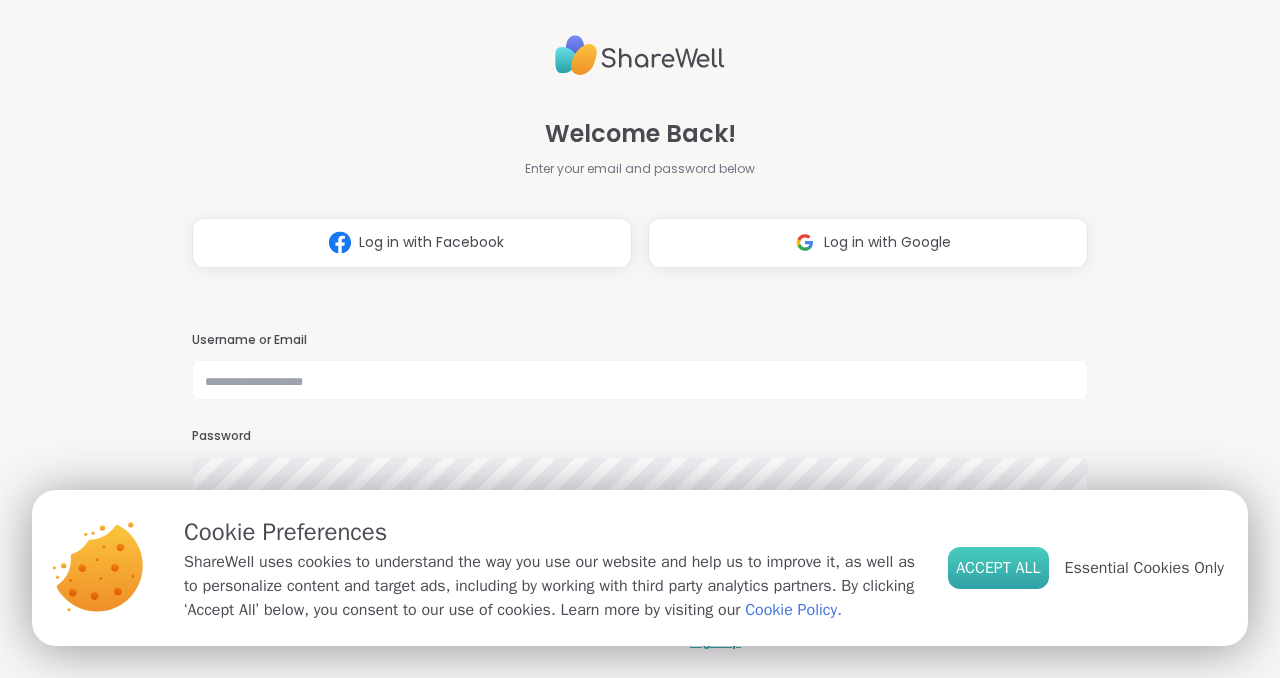 click on "Accept All" at bounding box center (998, 568) 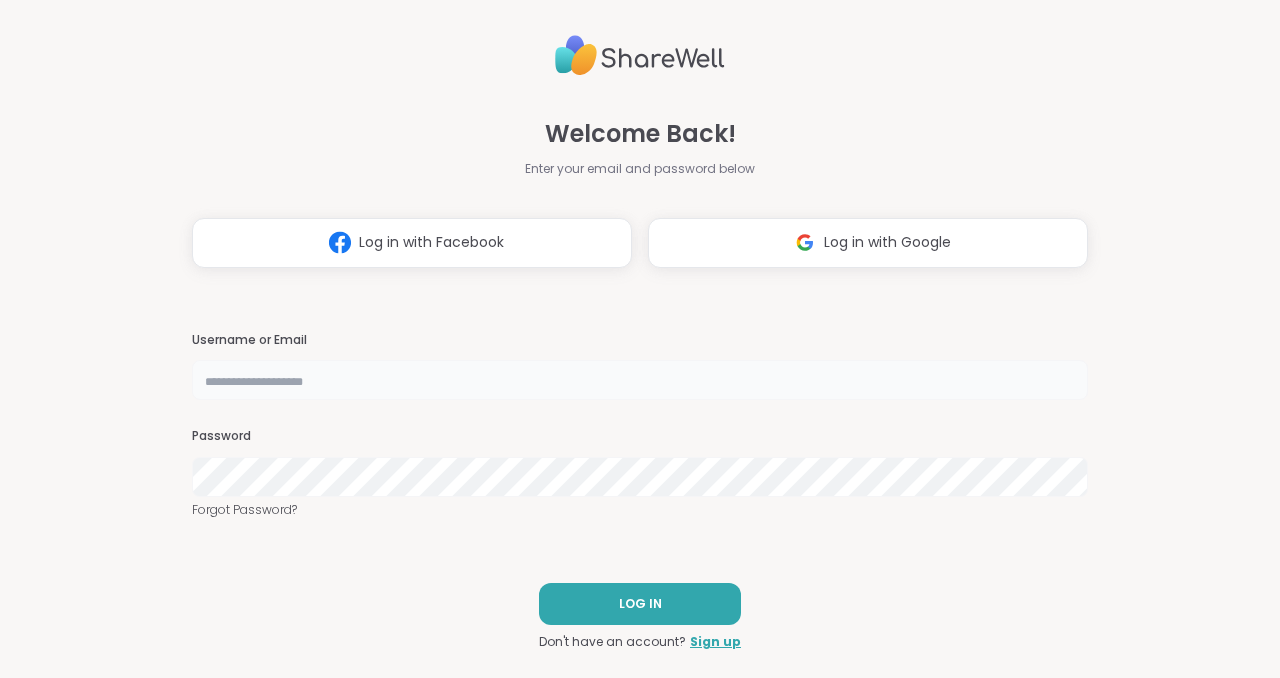 click at bounding box center [640, 380] 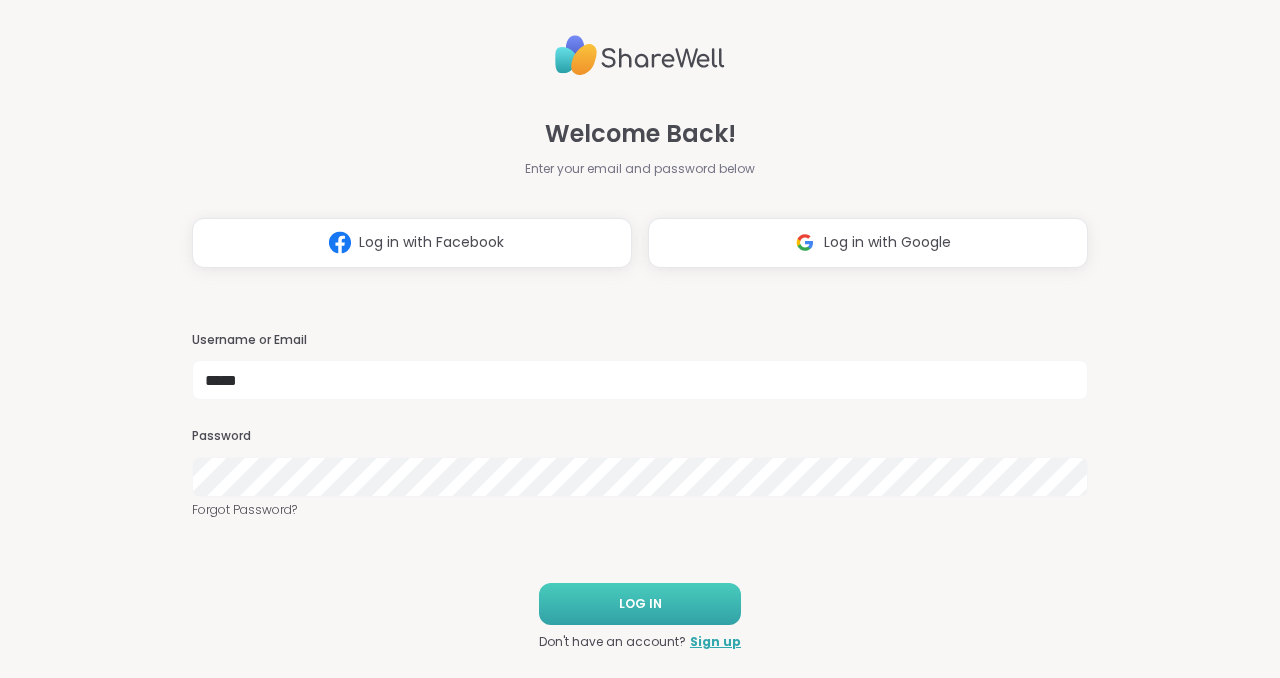 click on "LOG IN" at bounding box center [640, 604] 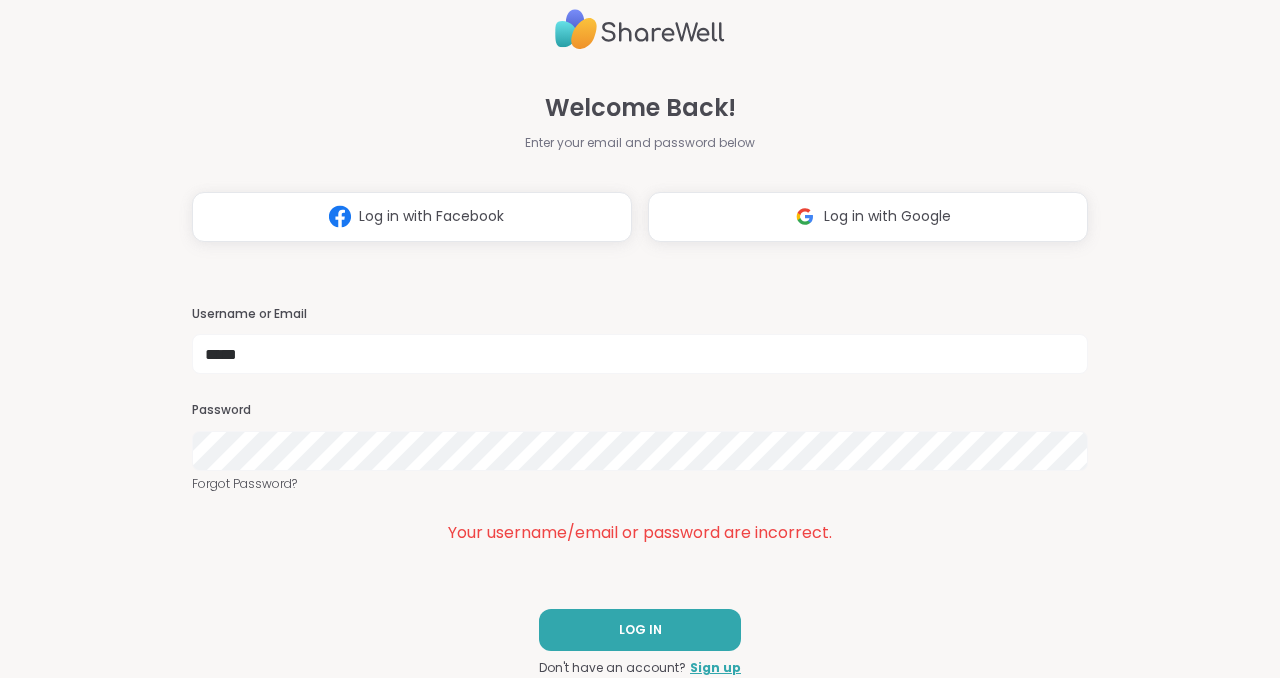 click at bounding box center (192, 471) 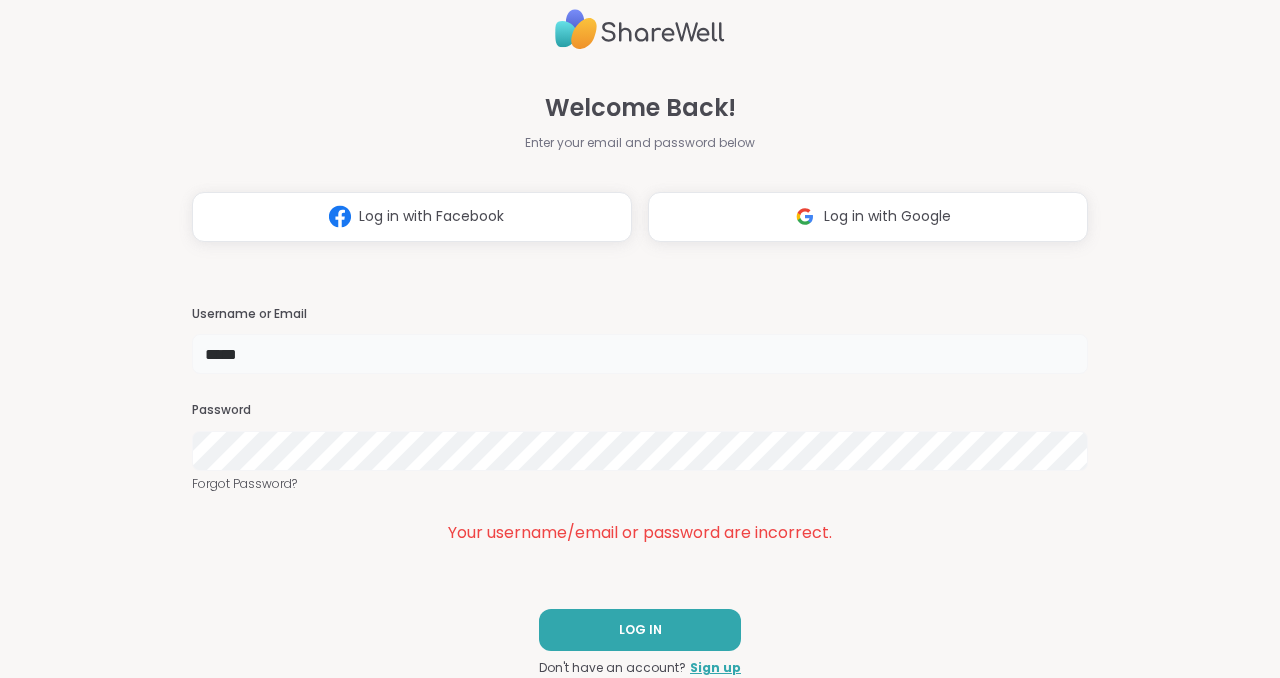 click on "*****" at bounding box center (640, 354) 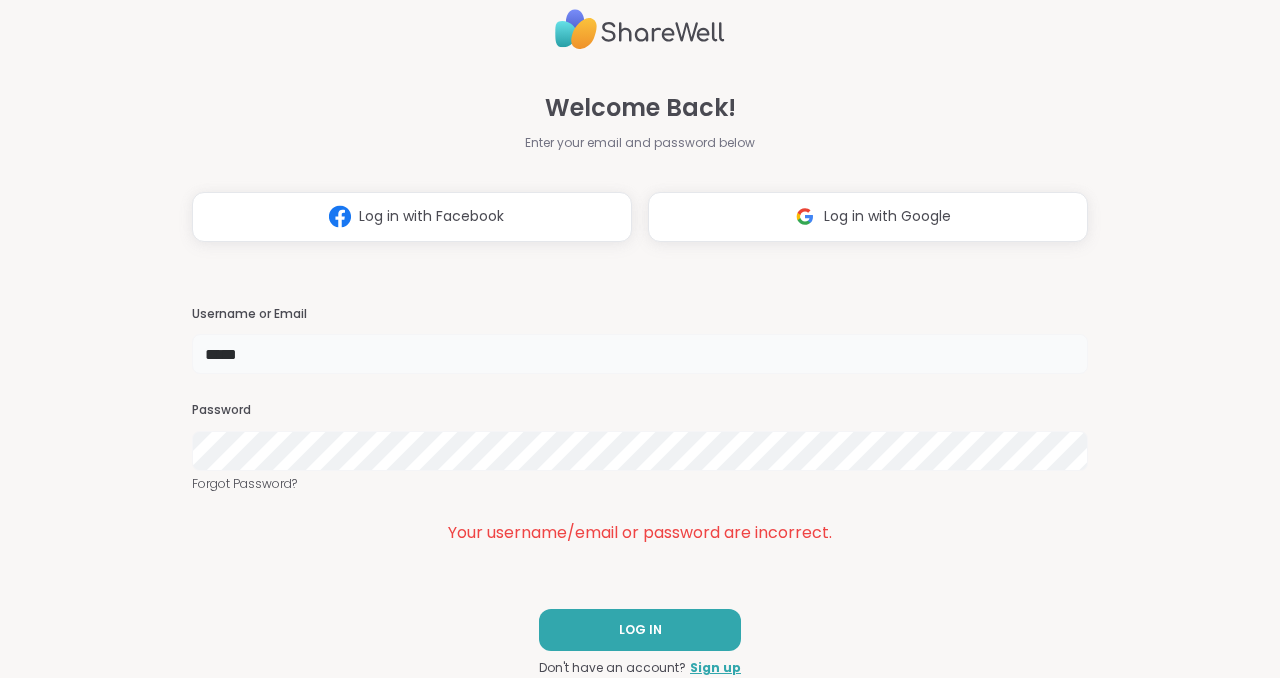 click on "*****" at bounding box center (640, 354) 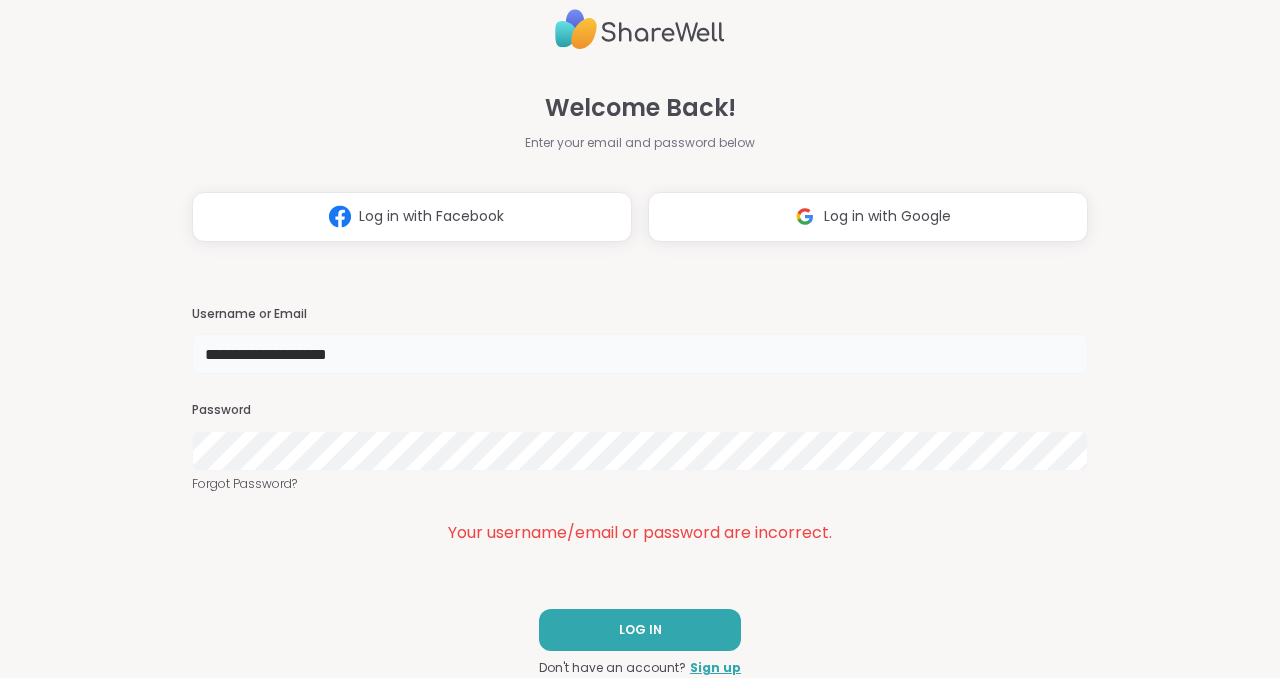 type on "**********" 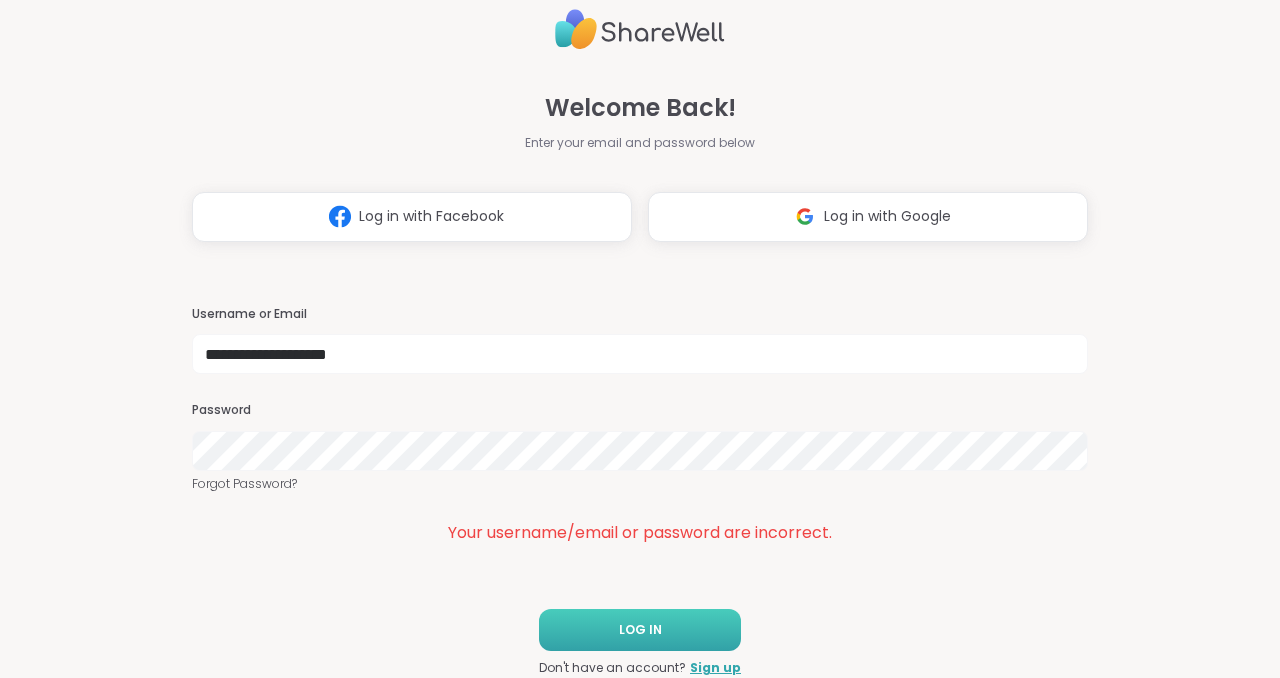 click on "LOG IN" at bounding box center [640, 630] 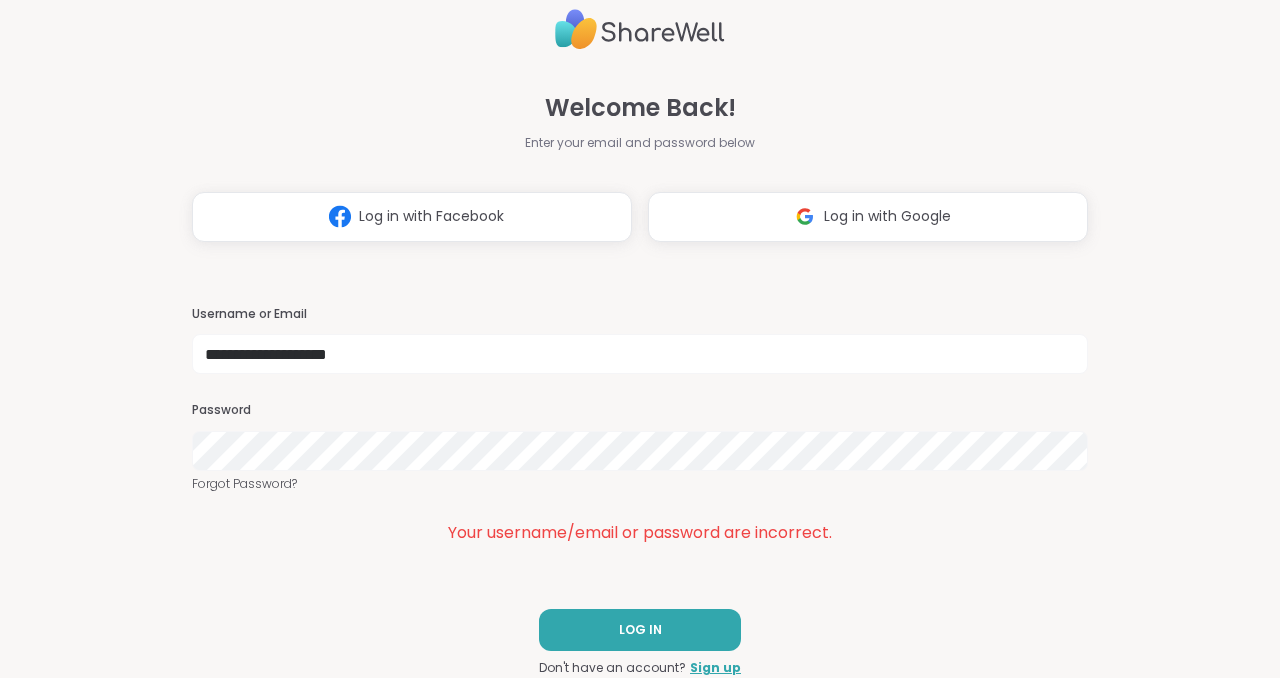 click on "**********" at bounding box center (640, 426) 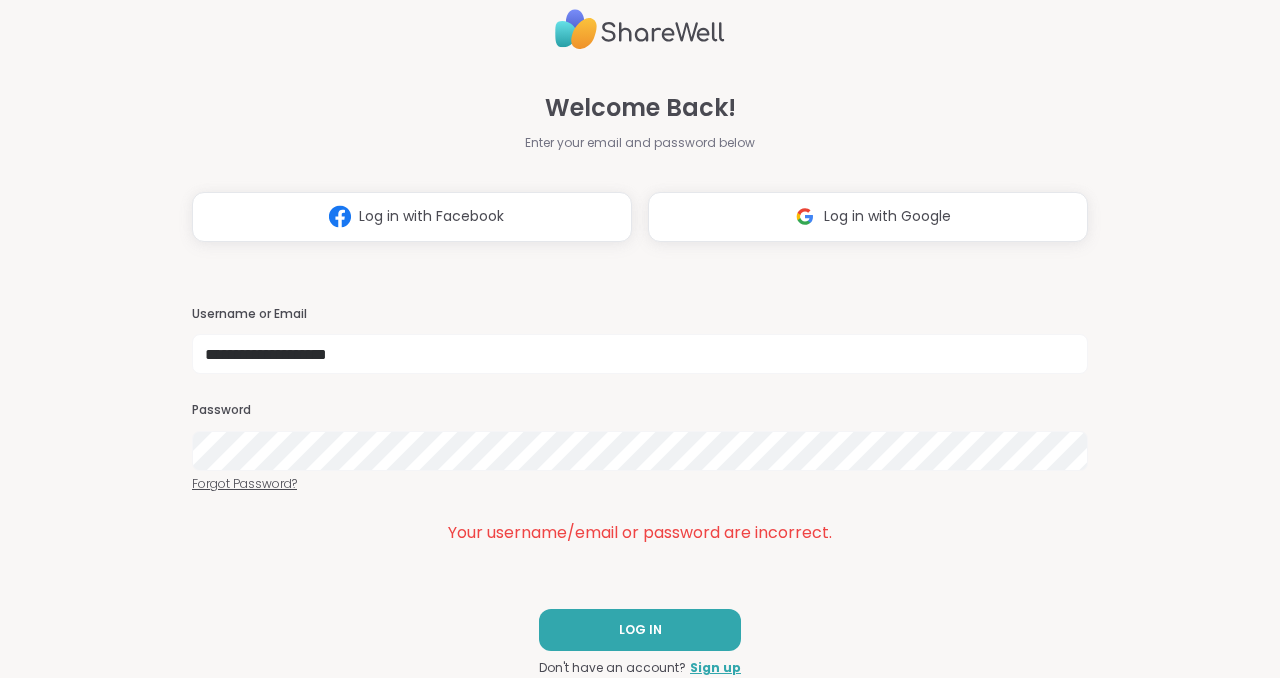 click on "Forgot Password?" at bounding box center (640, 484) 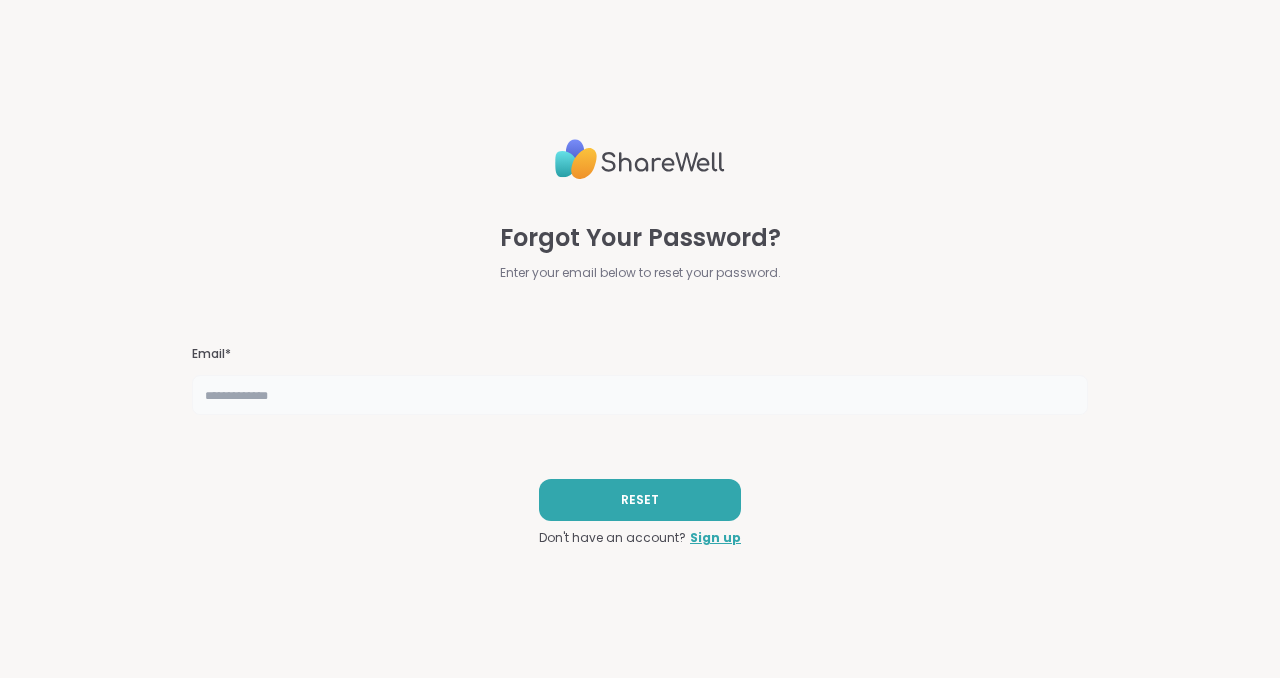 click at bounding box center (640, 395) 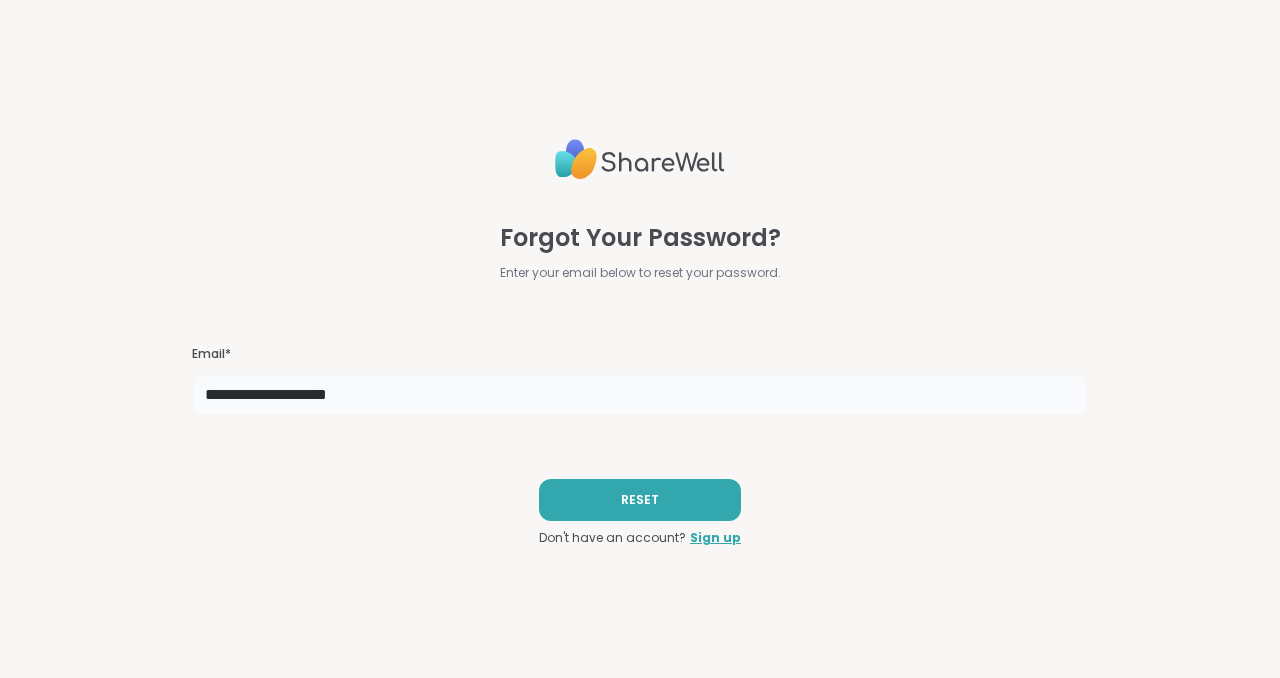 type on "**********" 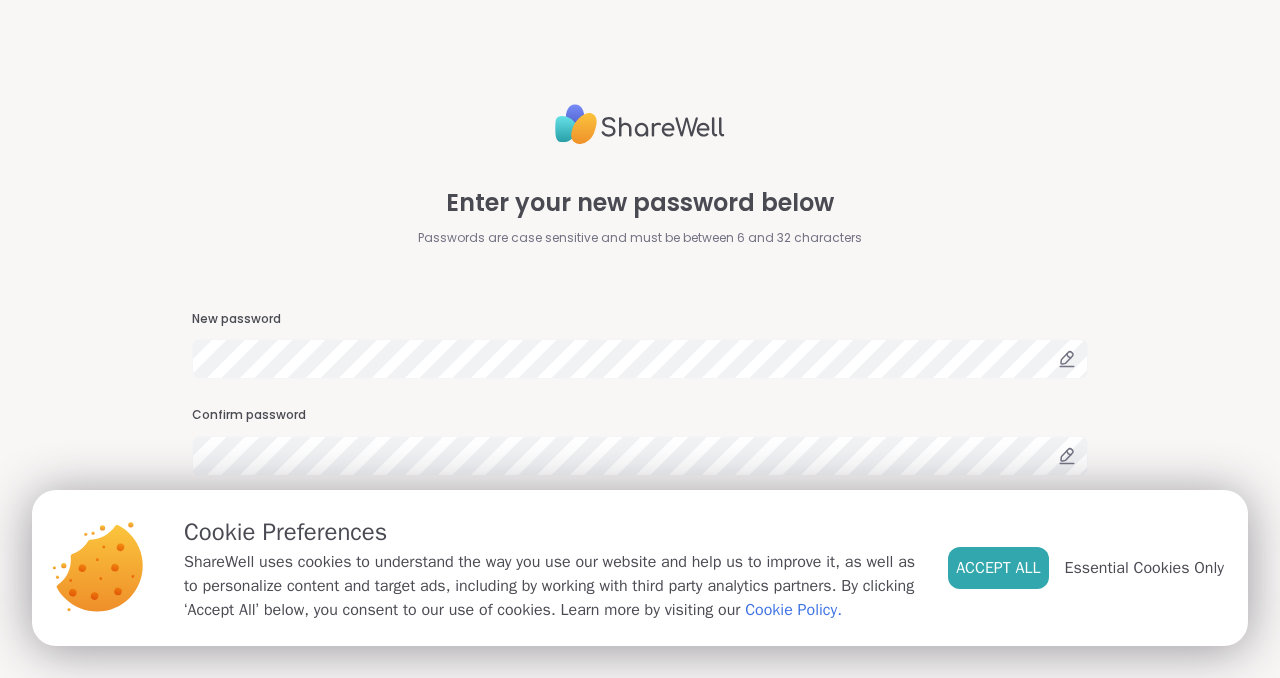 scroll, scrollTop: 0, scrollLeft: 0, axis: both 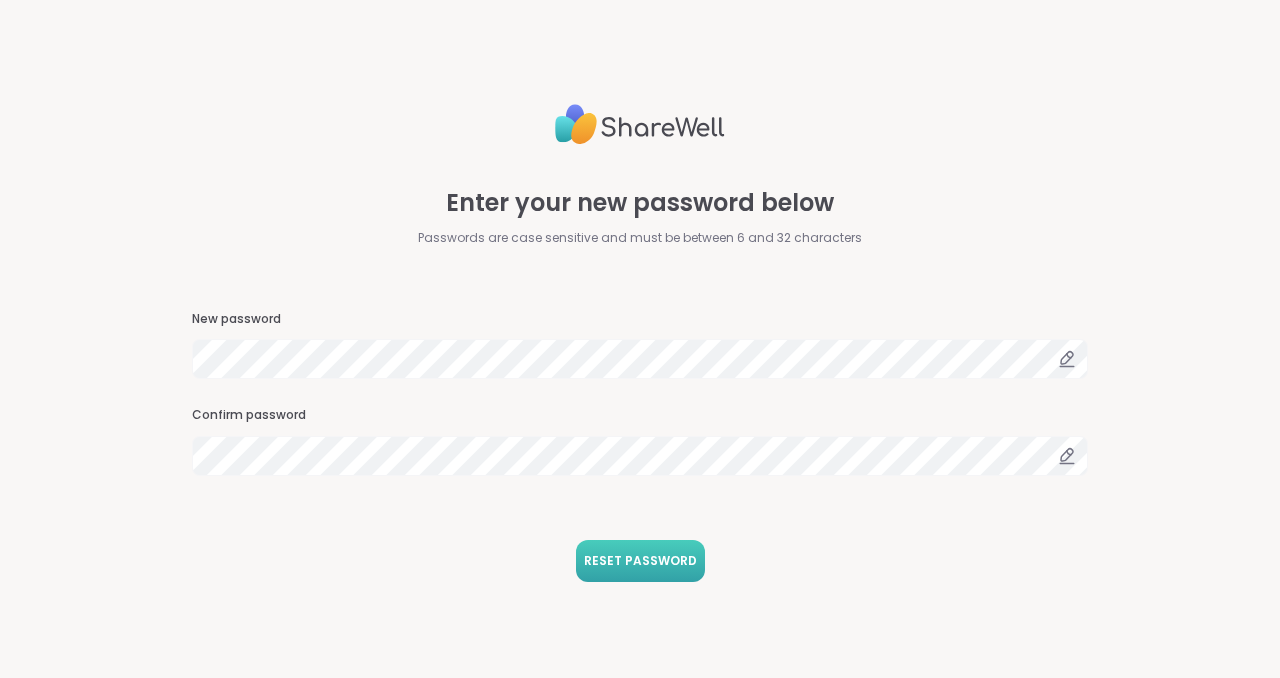 click on "RESET PASSWORD" at bounding box center (640, 561) 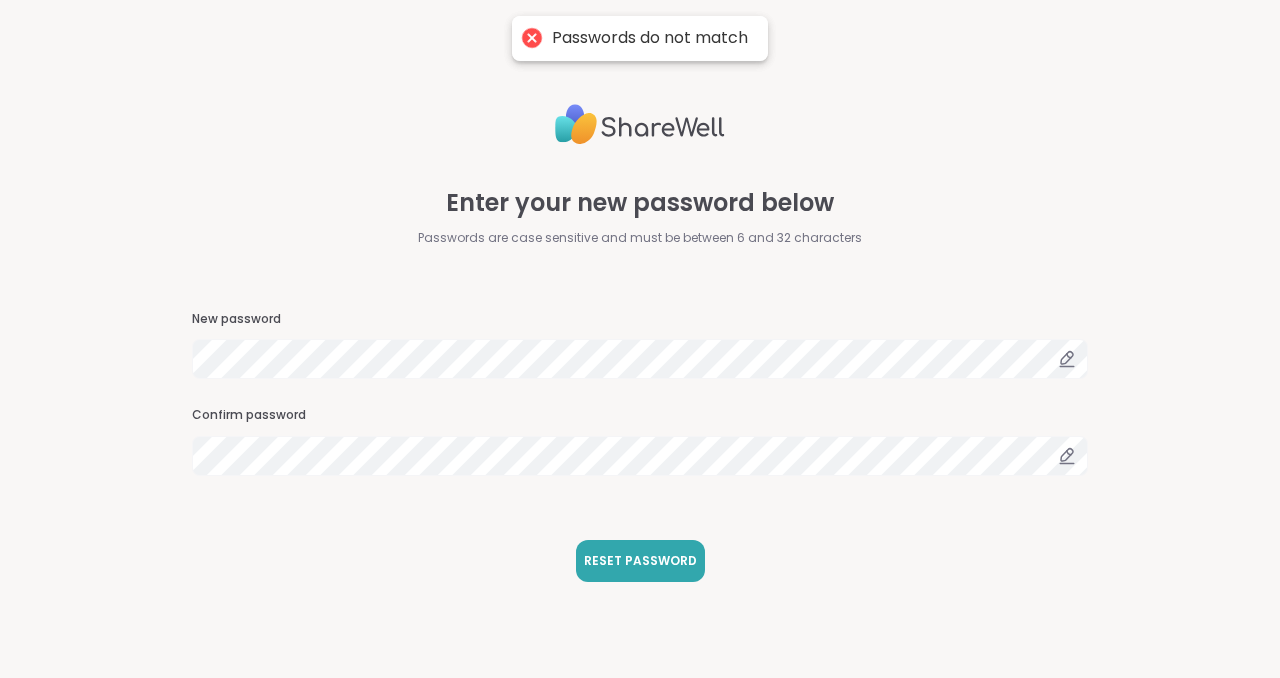 click on "Enter your new password below Passwords are case sensitive and must be between 6 and 32 characters New password   Confirm password   RESET PASSWORD" at bounding box center (640, 339) 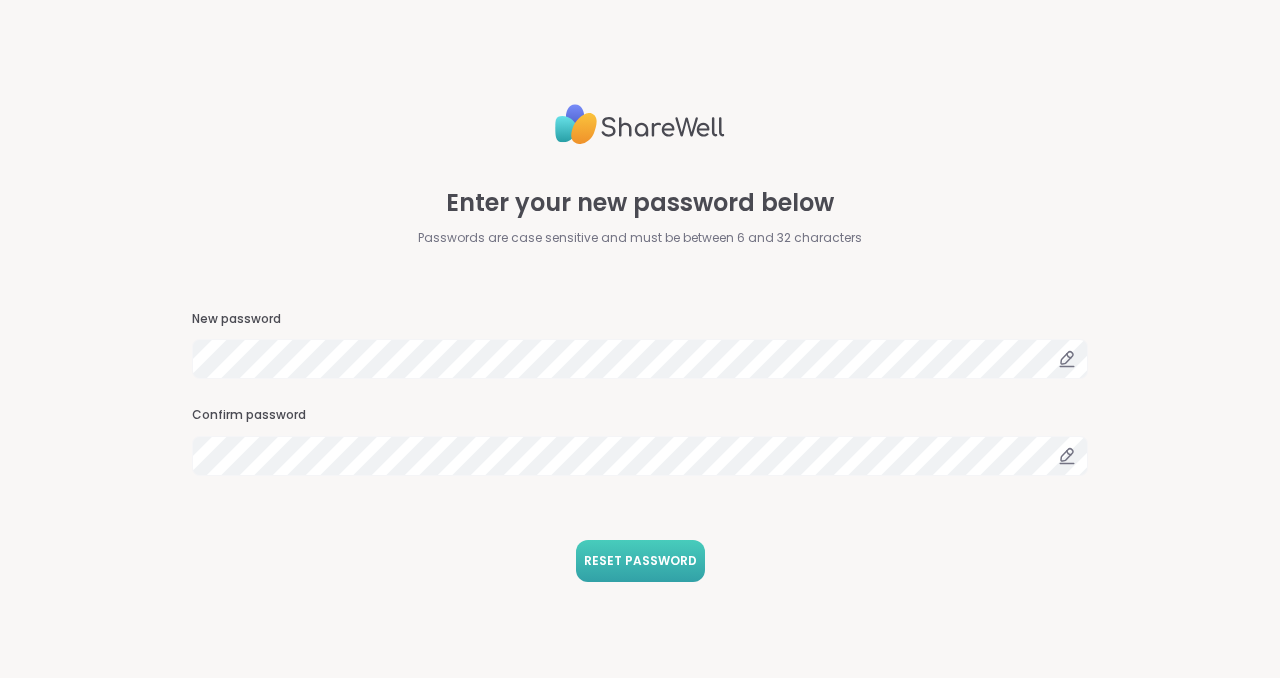 click on "RESET PASSWORD" at bounding box center [640, 561] 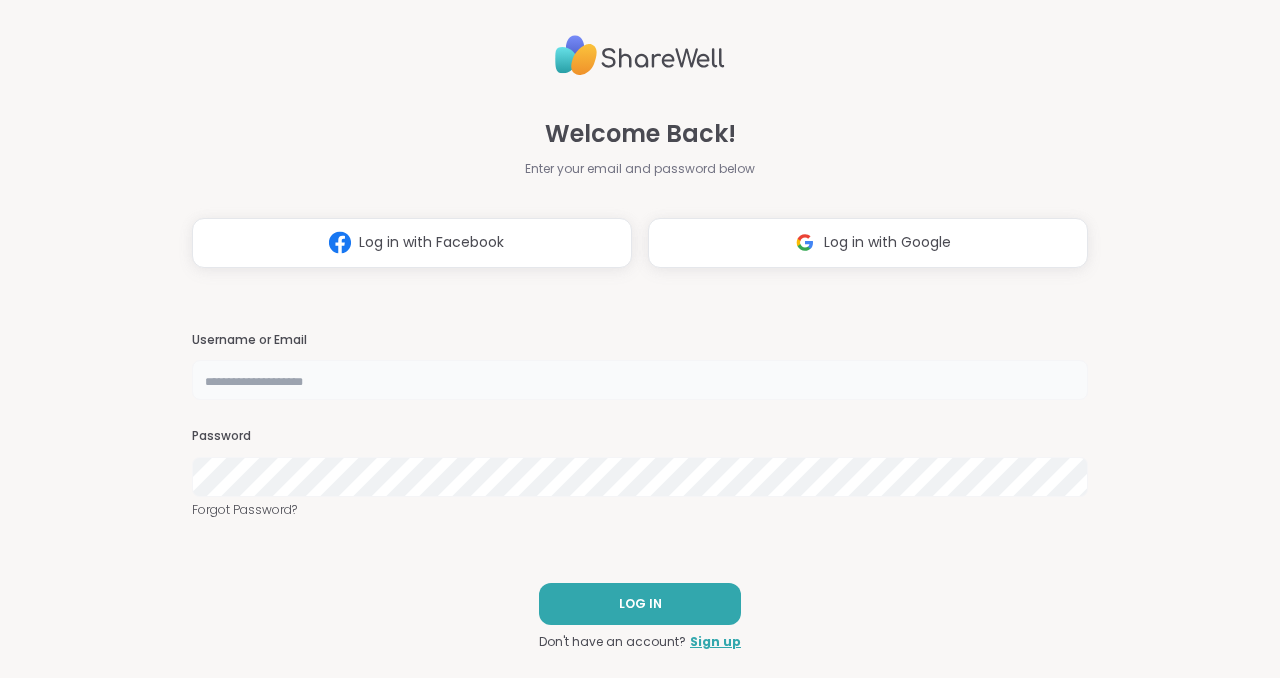 type on "*****" 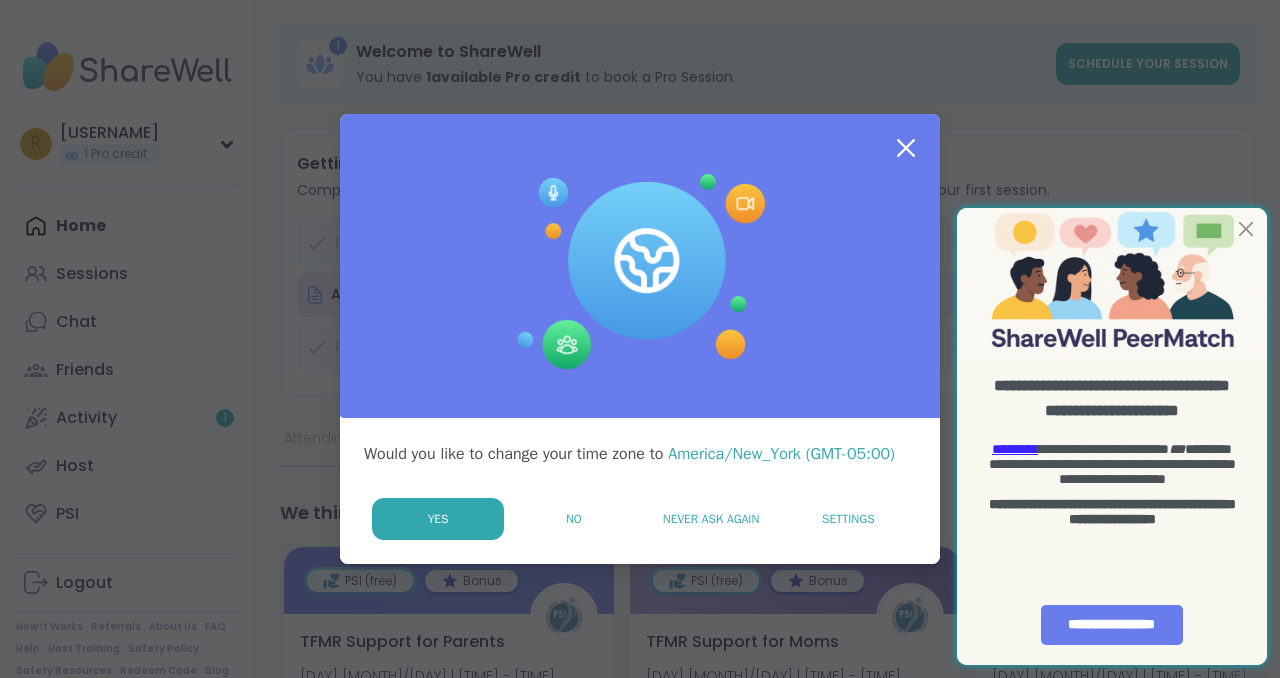 scroll, scrollTop: 0, scrollLeft: 0, axis: both 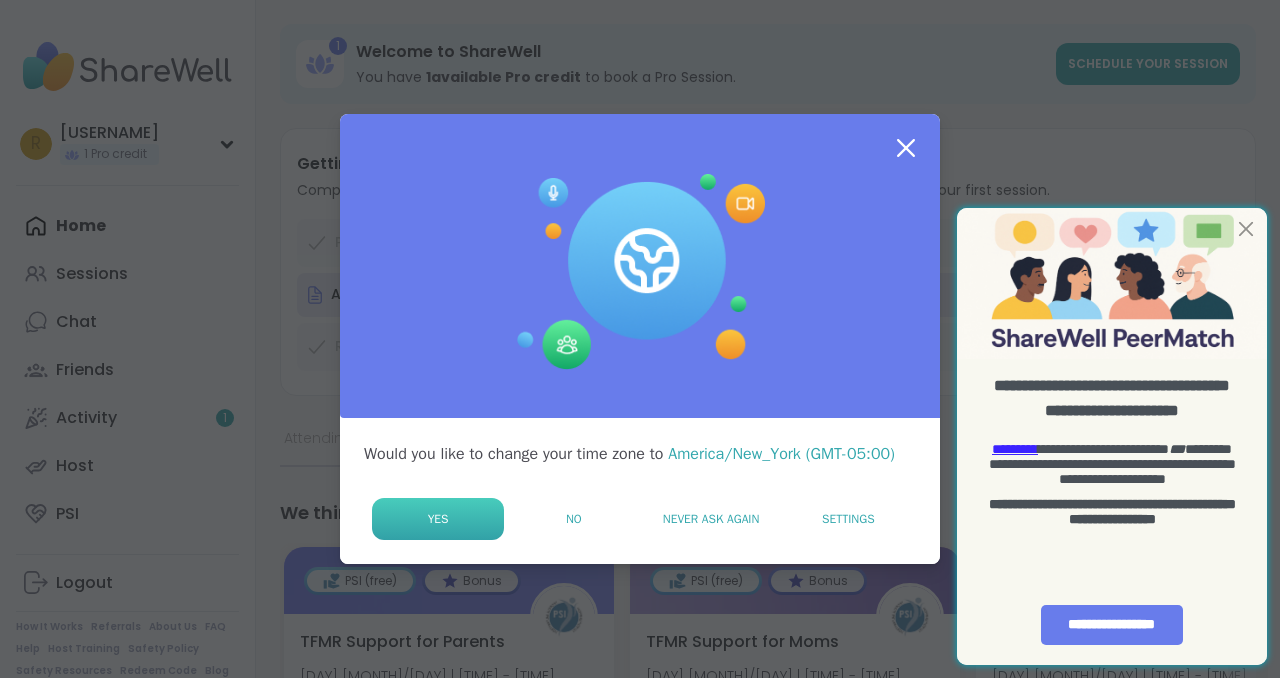 click on "Yes" at bounding box center (438, 519) 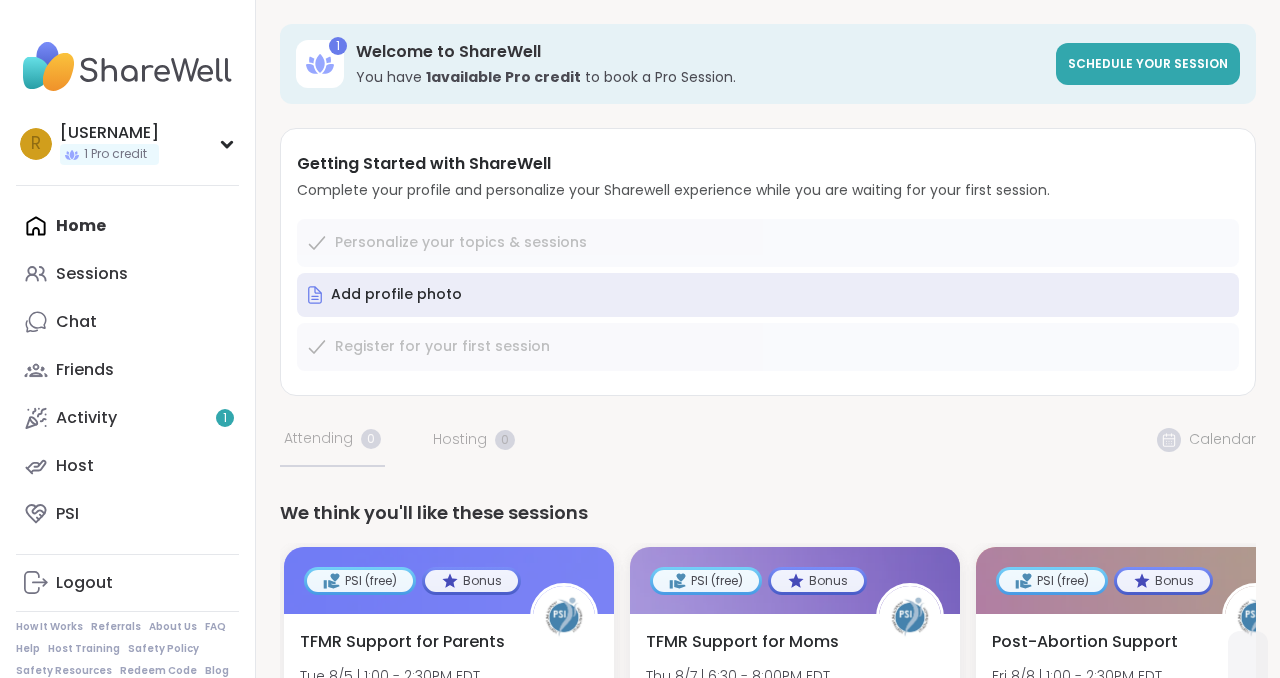 scroll, scrollTop: 0, scrollLeft: 0, axis: both 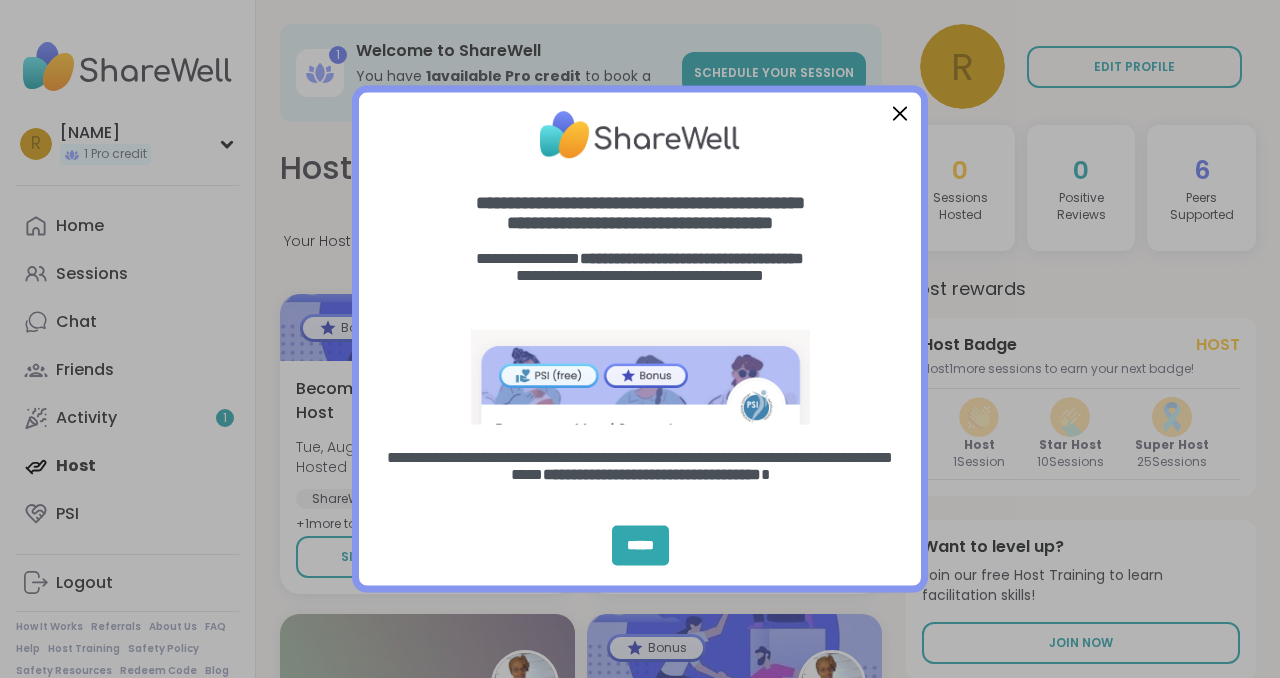 click at bounding box center [900, 113] 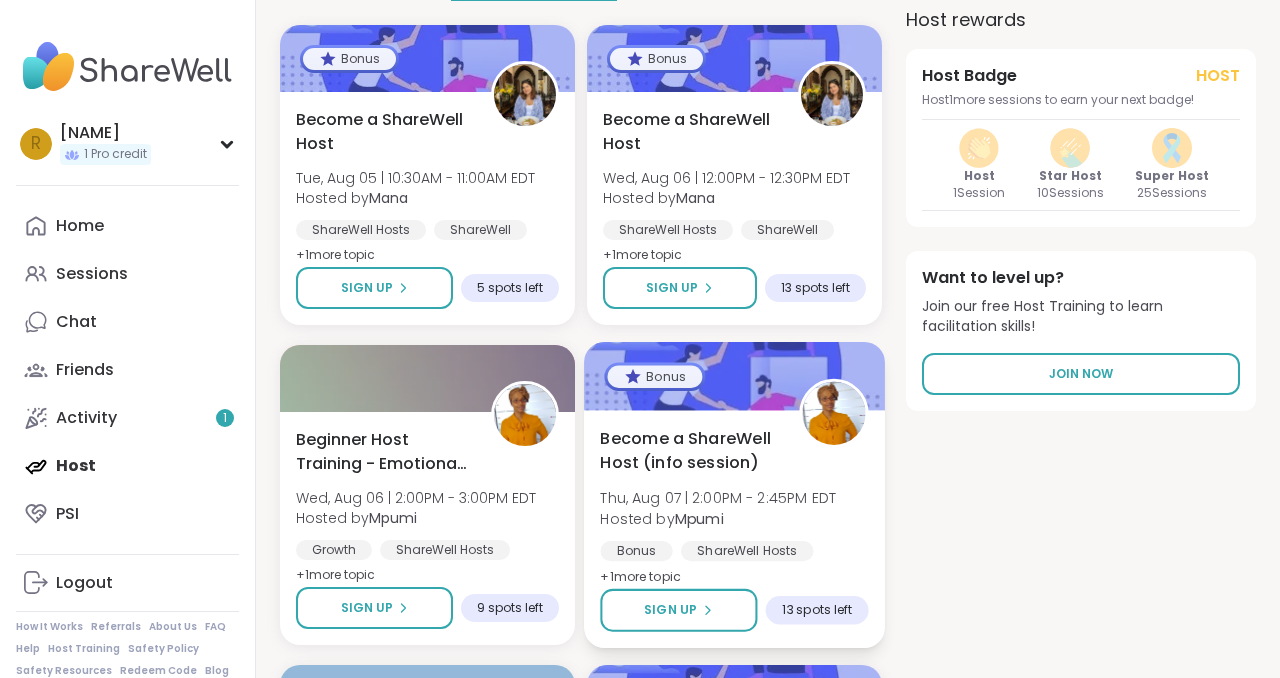 scroll, scrollTop: 273, scrollLeft: 0, axis: vertical 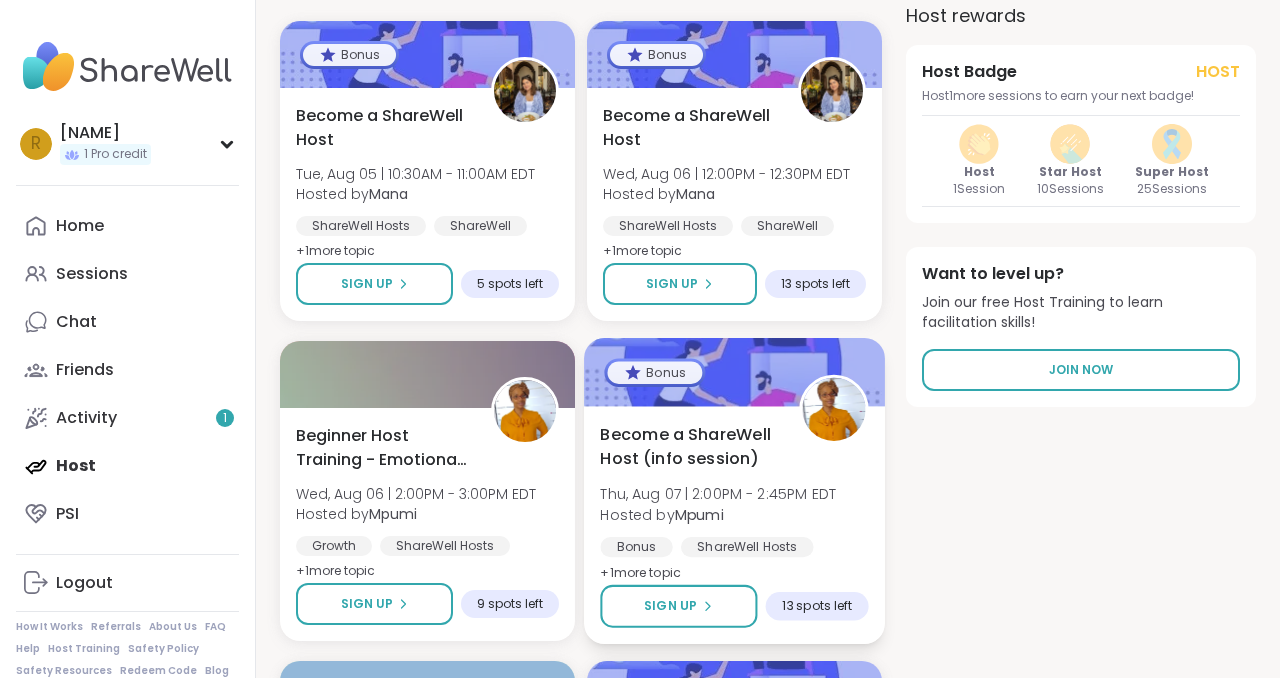 click on "Become a ShareWell Host (info session)" at bounding box center (688, 447) 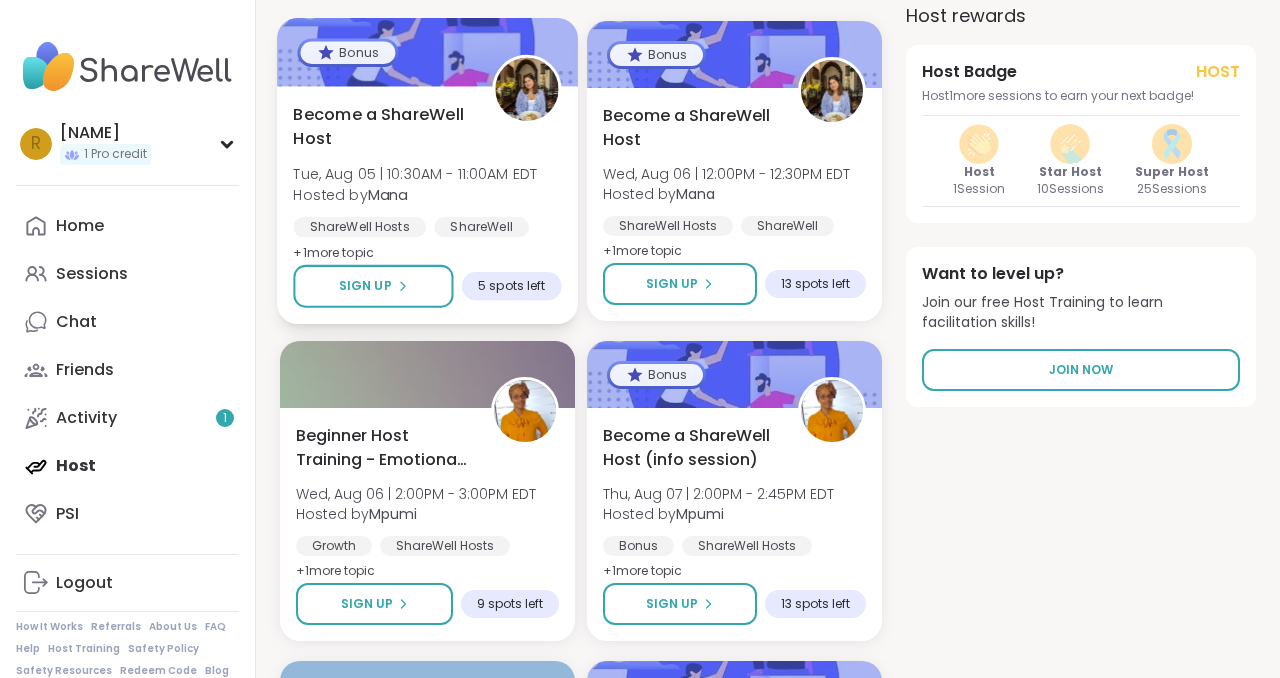 click on "Hosted by  Mana" at bounding box center [415, 194] 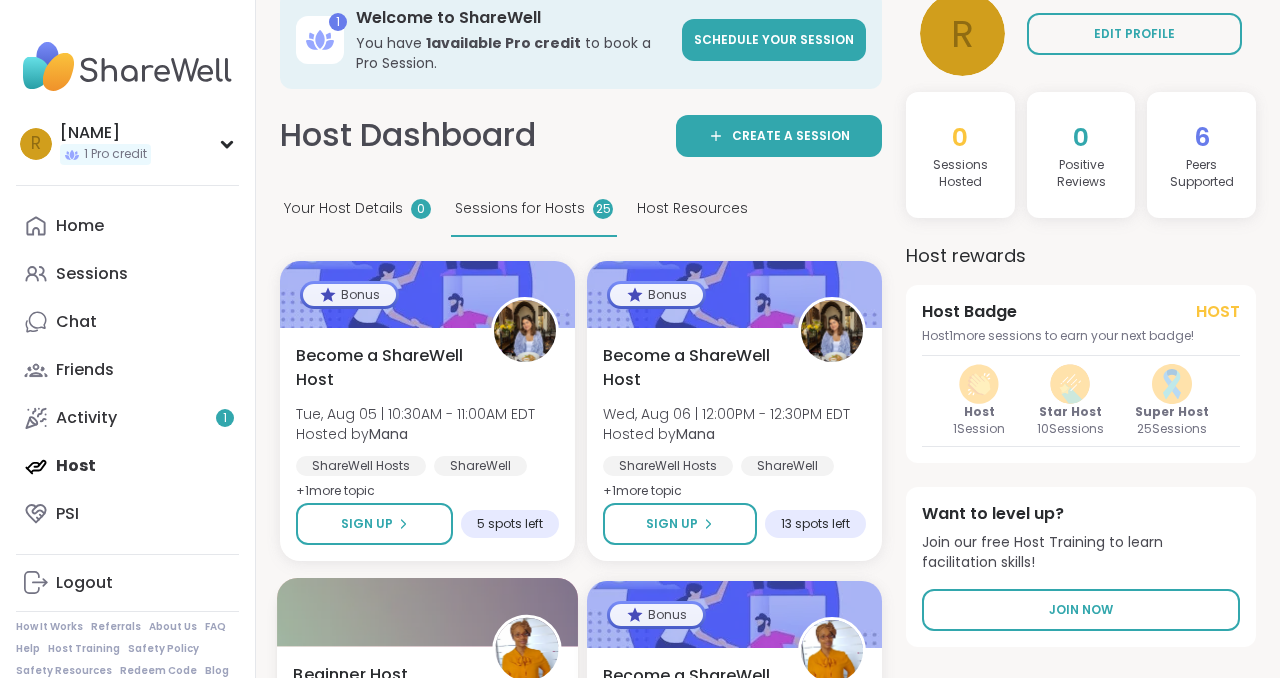 scroll, scrollTop: 31, scrollLeft: 0, axis: vertical 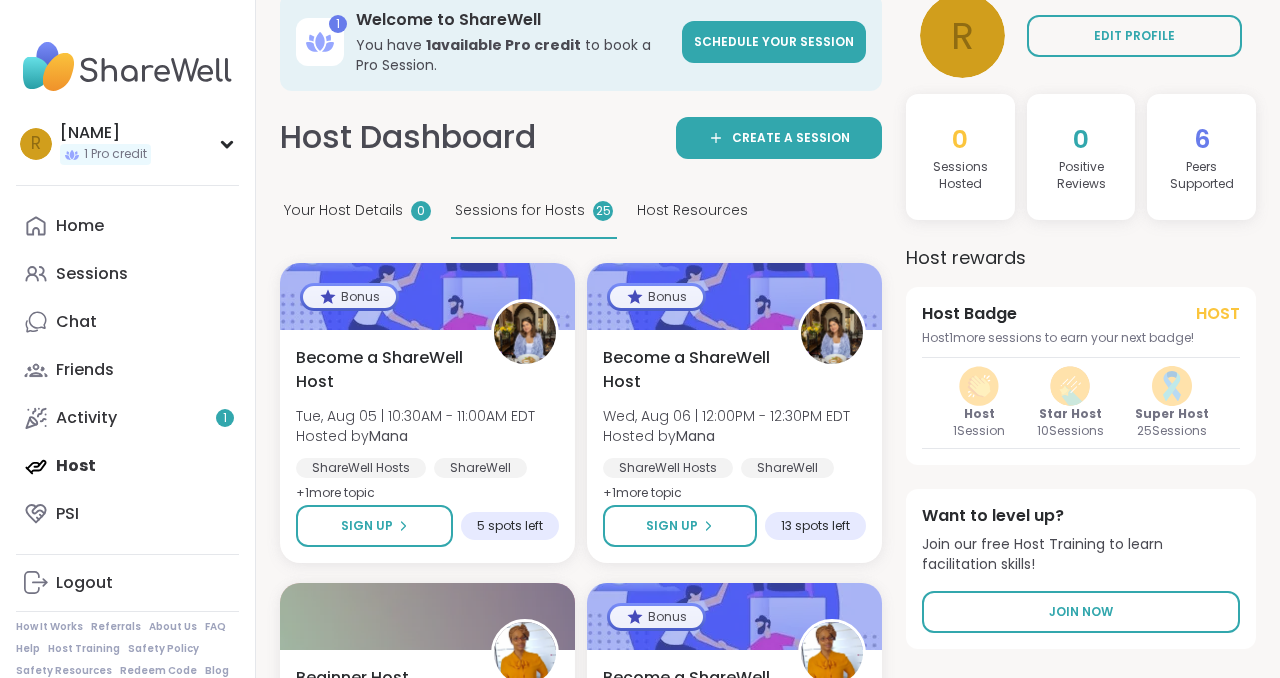 click on "Sessions for Hosts" at bounding box center [520, 210] 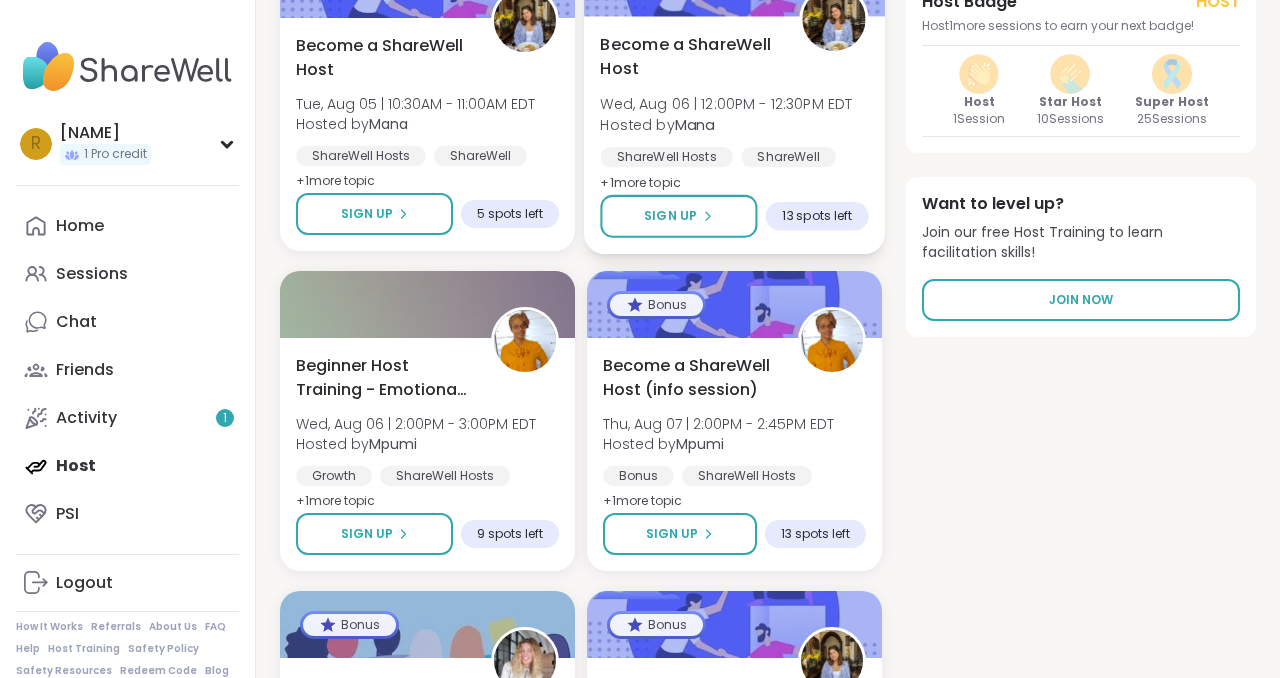 scroll, scrollTop: 349, scrollLeft: 0, axis: vertical 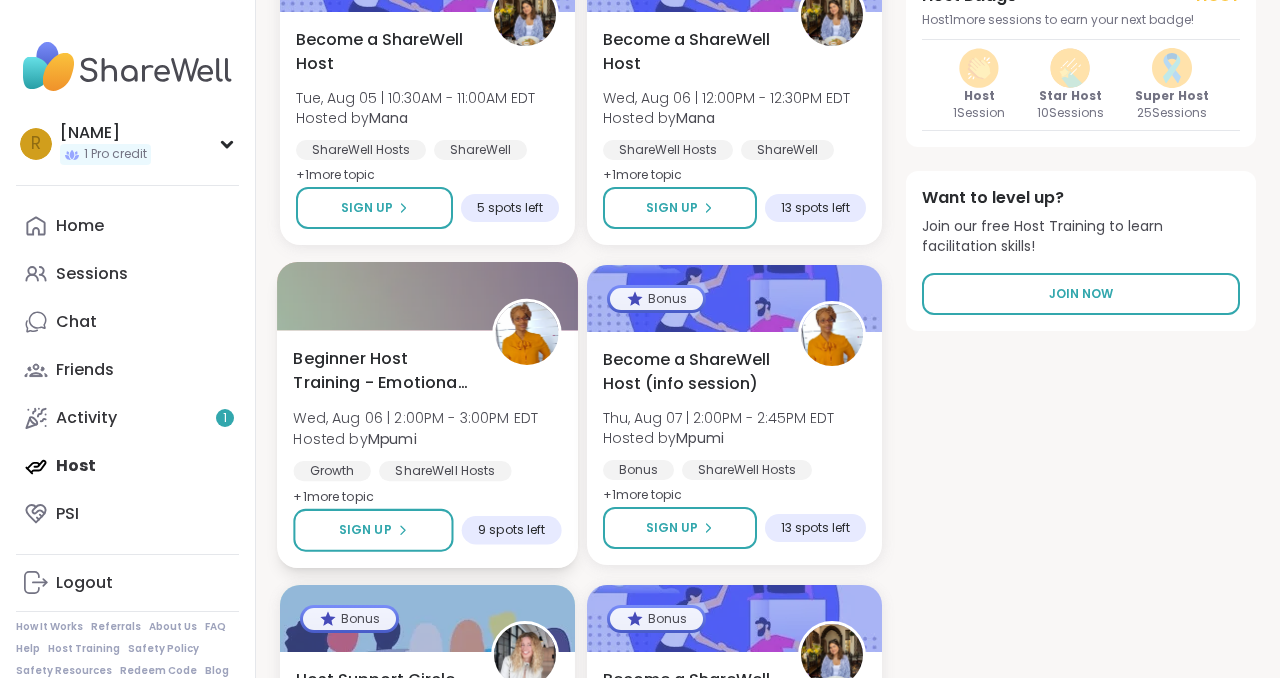 click on "Beginner Host Training - Emotional Safety" at bounding box center [381, 371] 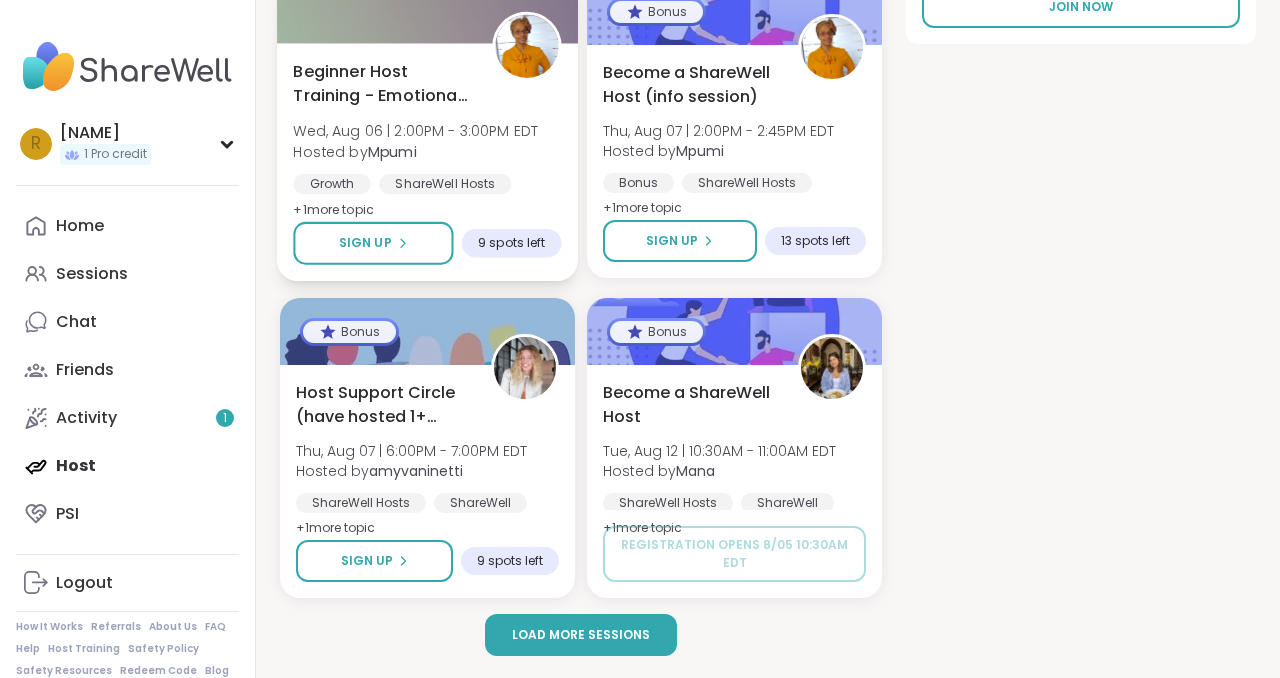 scroll, scrollTop: 666, scrollLeft: 0, axis: vertical 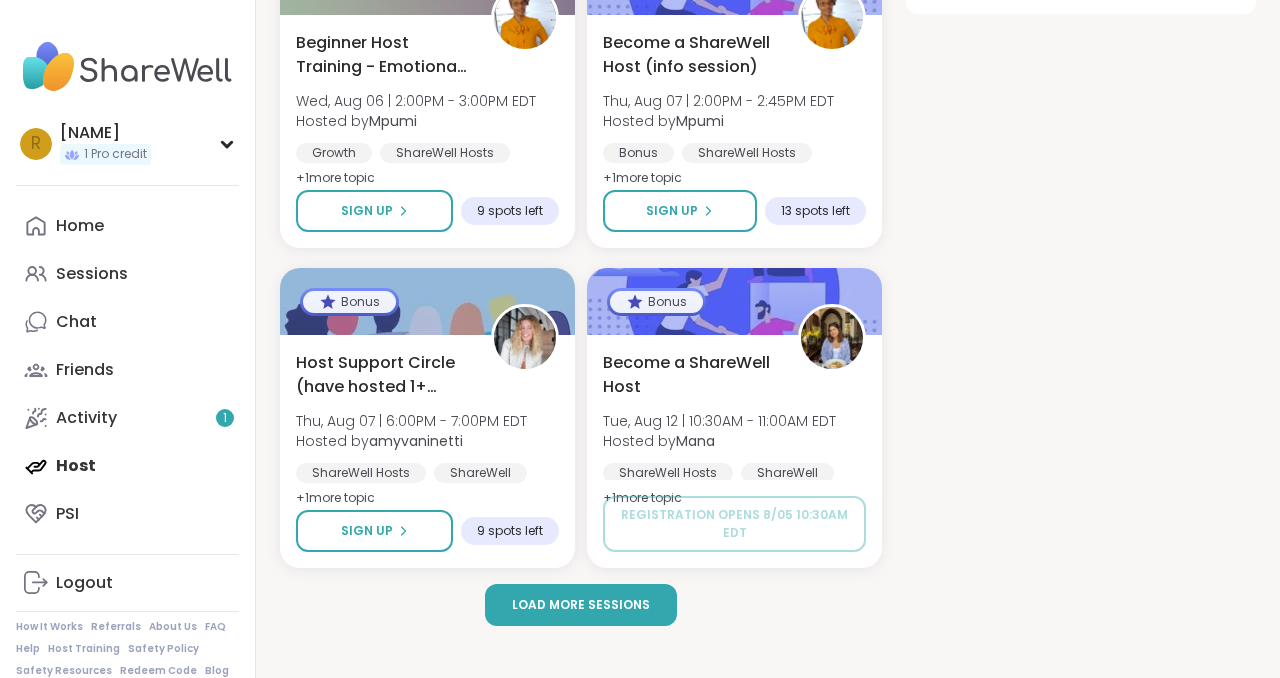 click on "Load more sessions" at bounding box center (581, 605) 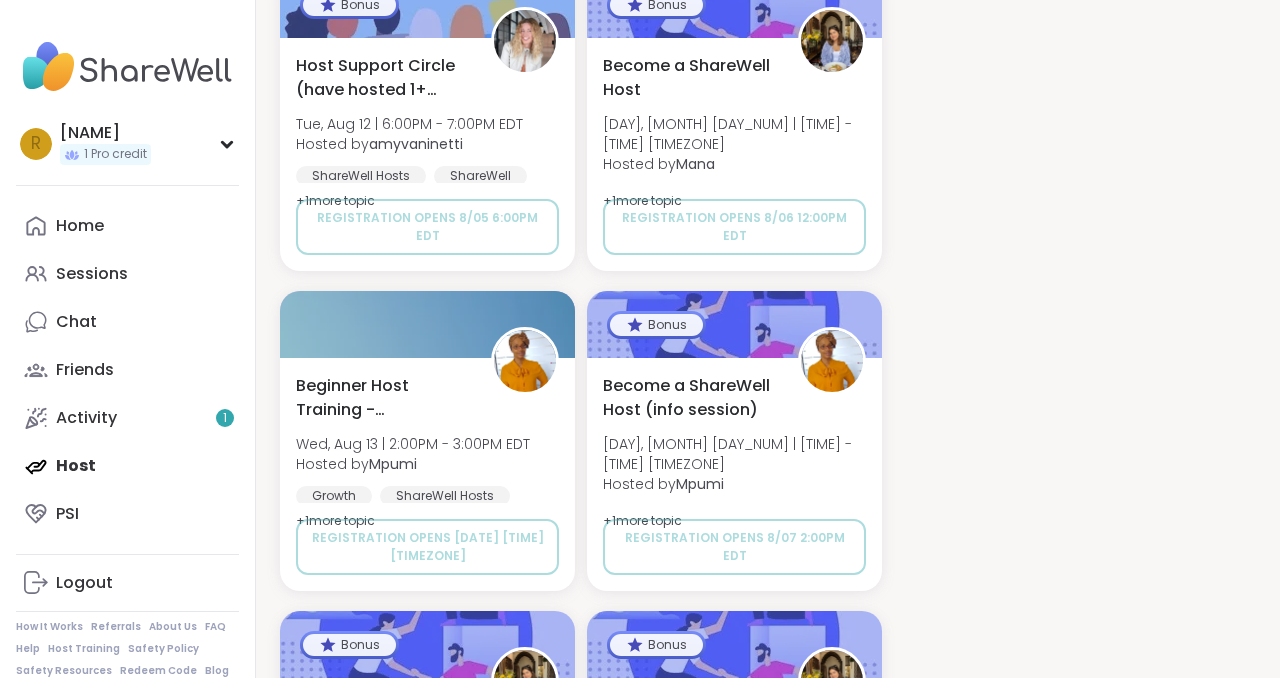 scroll, scrollTop: 1281, scrollLeft: 0, axis: vertical 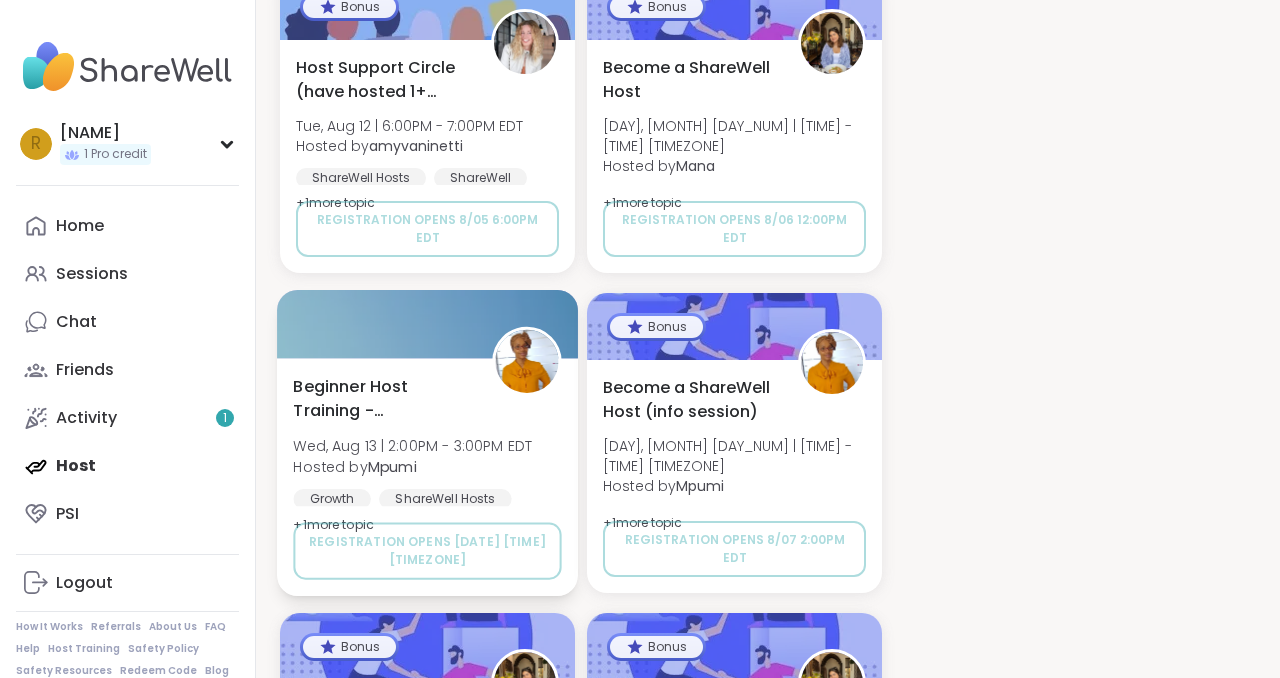 click on "Wed, Aug 13 | 2:00PM - 3:00PM EDT" at bounding box center (412, 446) 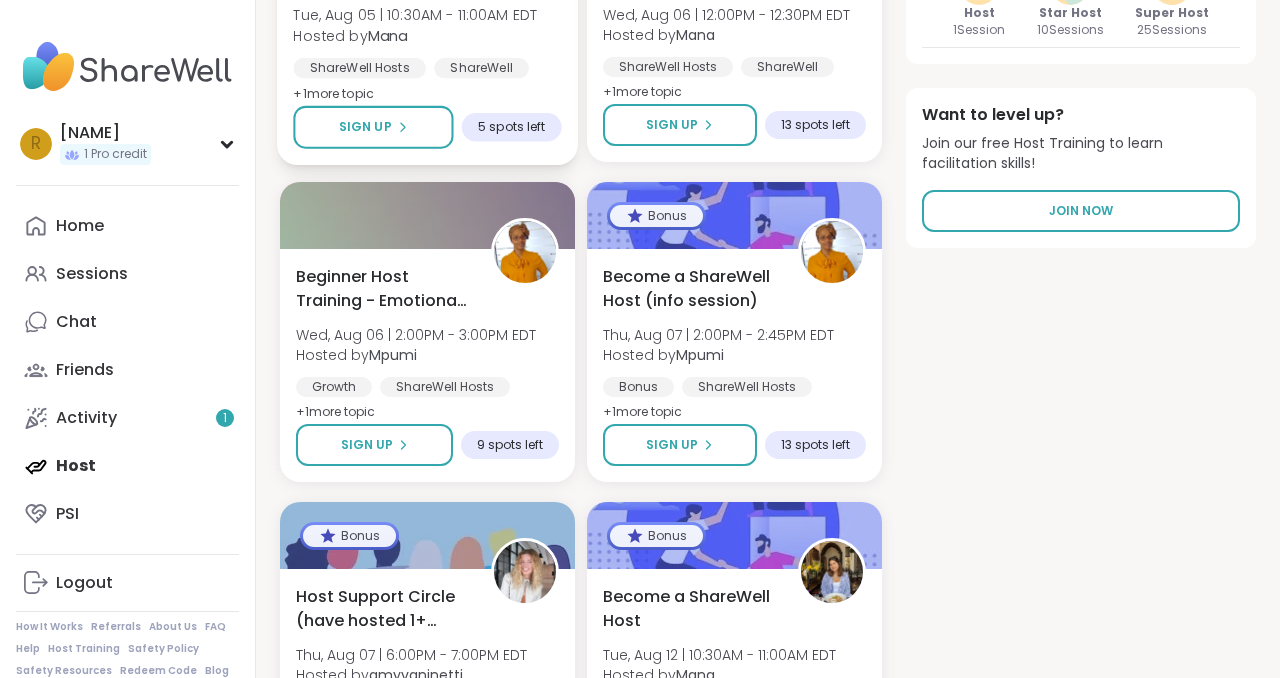 scroll, scrollTop: 517, scrollLeft: 0, axis: vertical 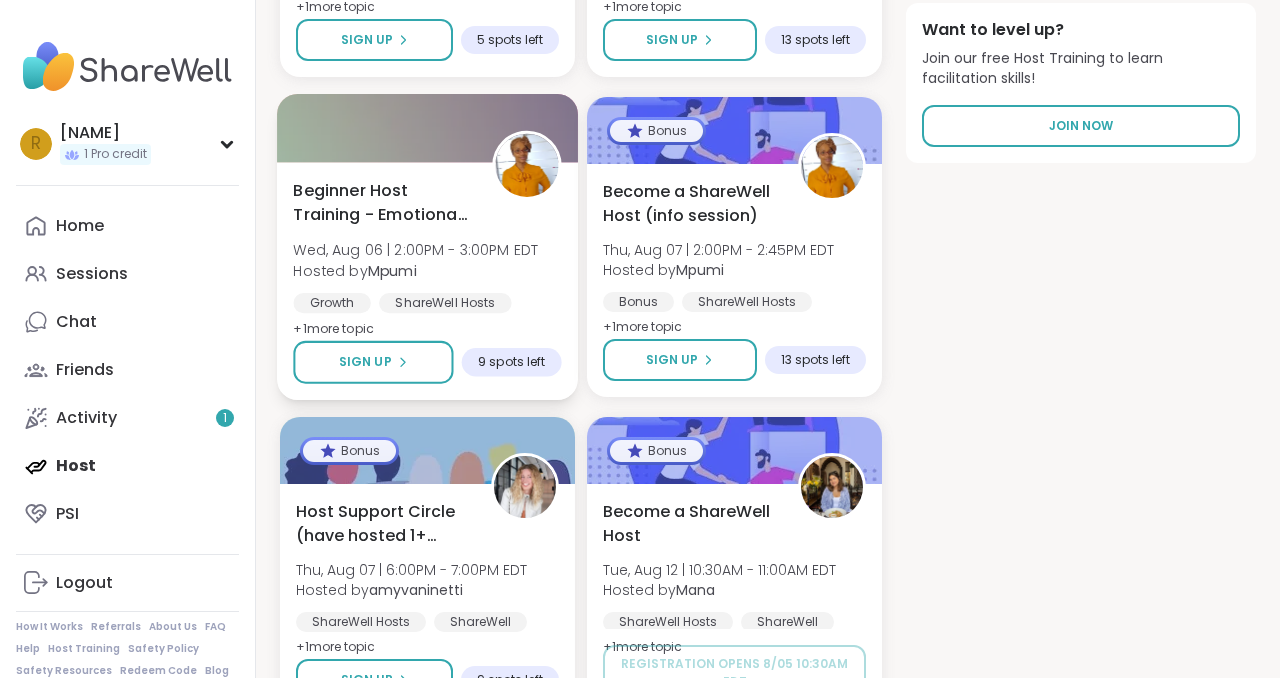 click on "Beginner Host Training - Emotional Safety" at bounding box center (381, 203) 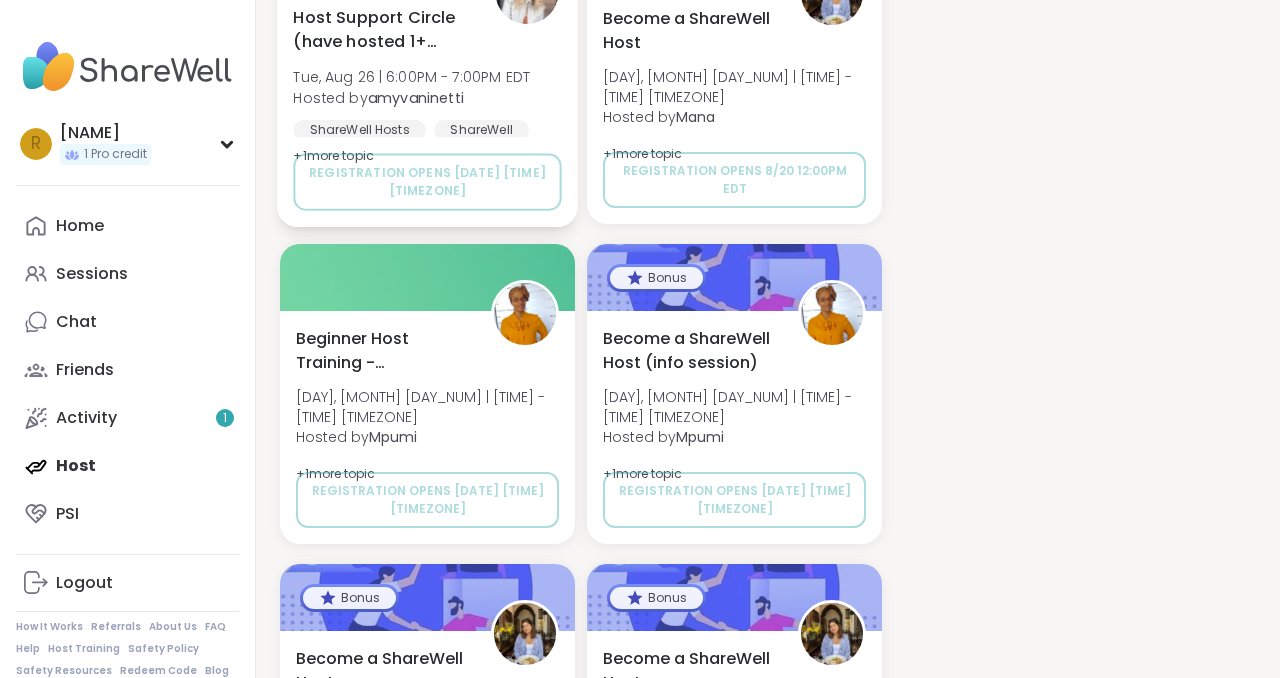 scroll, scrollTop: 370, scrollLeft: 0, axis: vertical 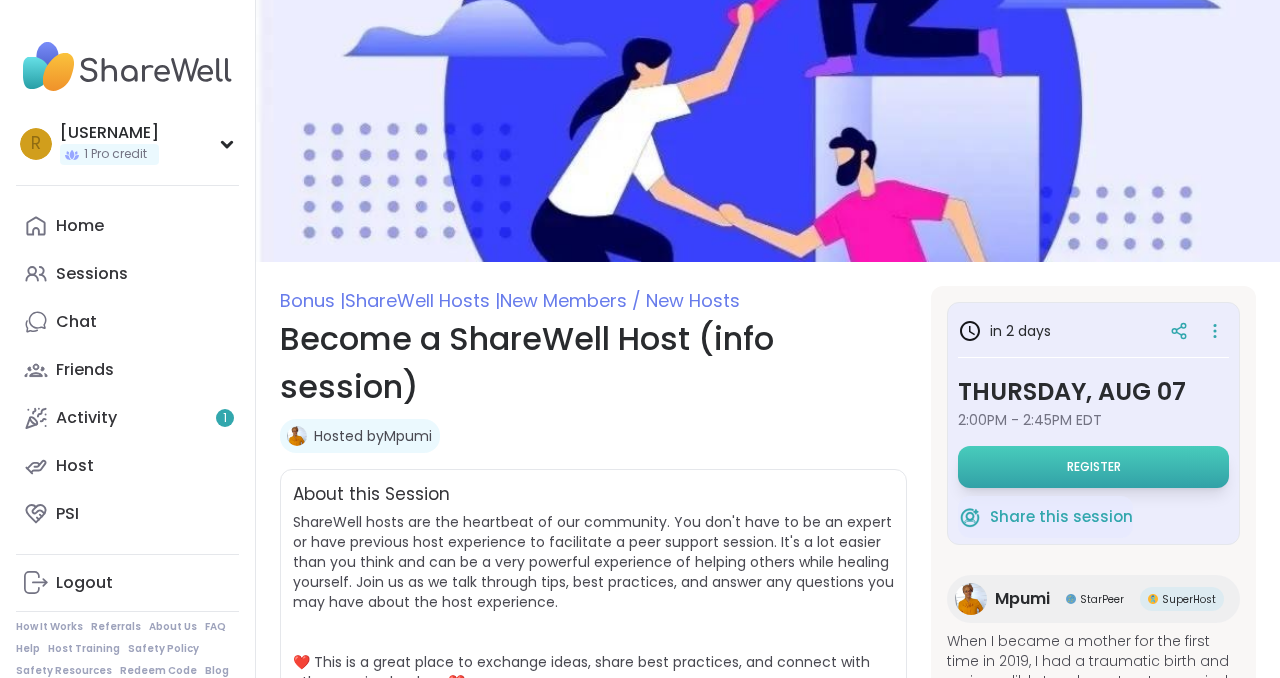 click on "Register" at bounding box center [1093, 467] 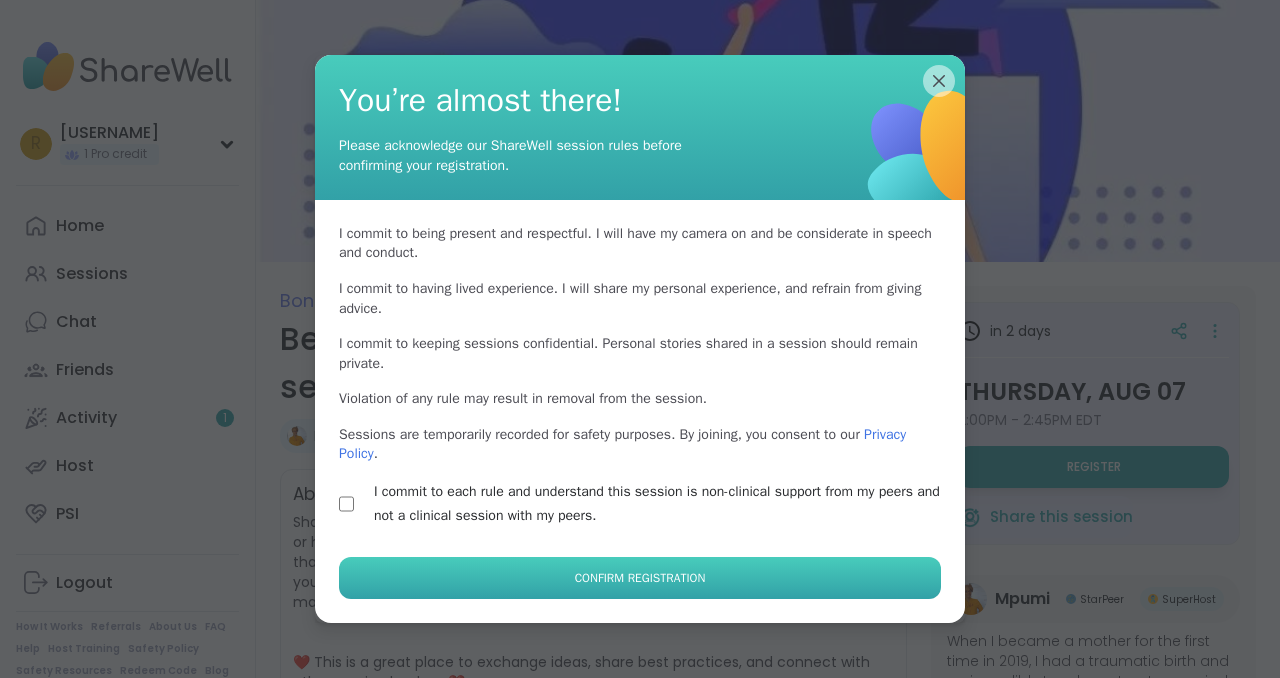 click on "Confirm Registration" at bounding box center [640, 578] 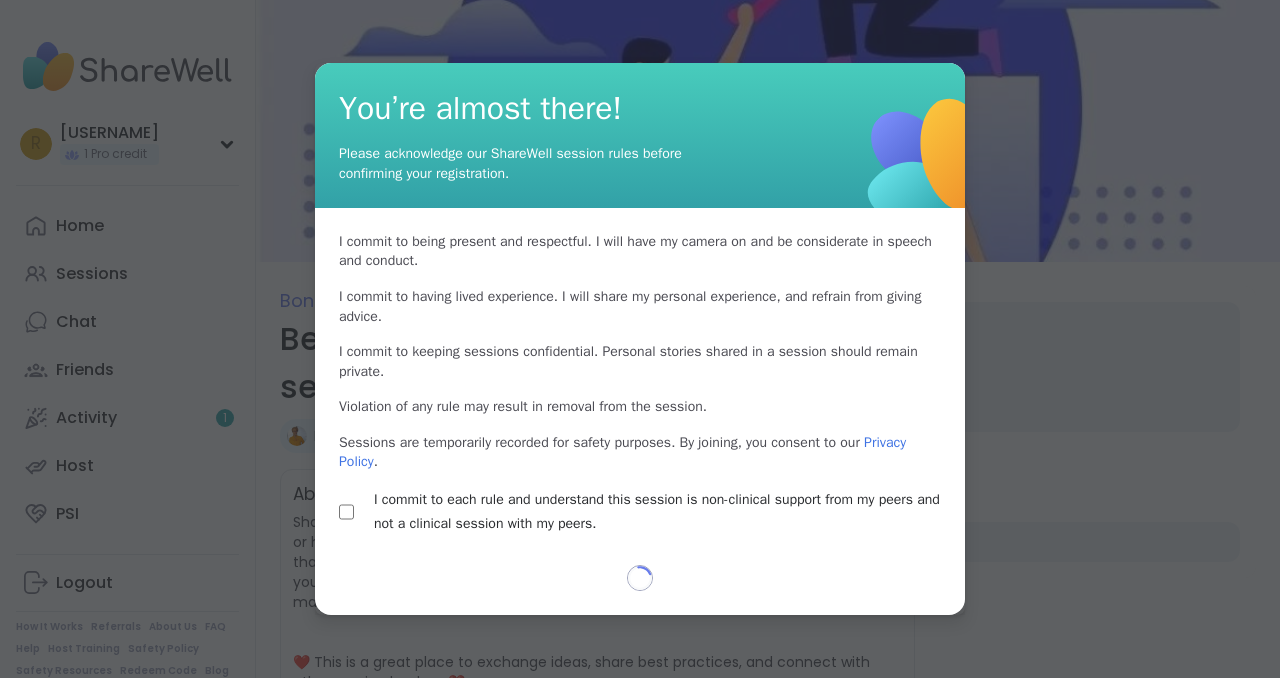select on "**" 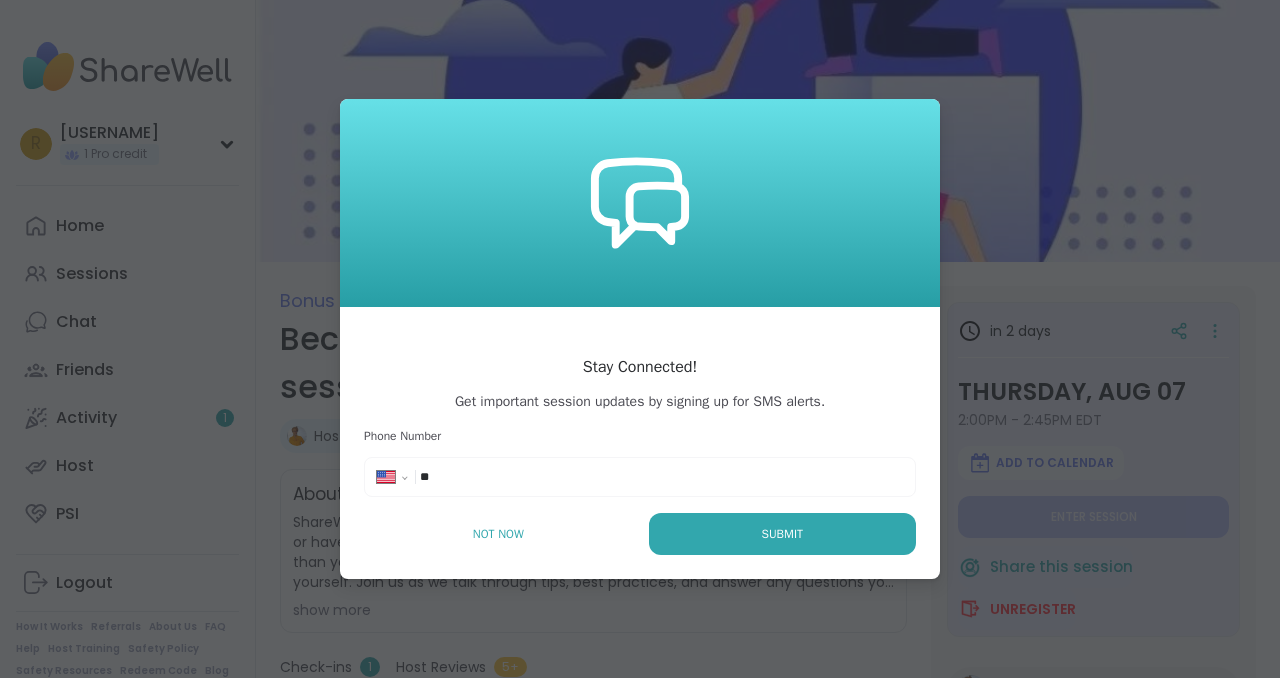 click on "**********" at bounding box center (640, 477) 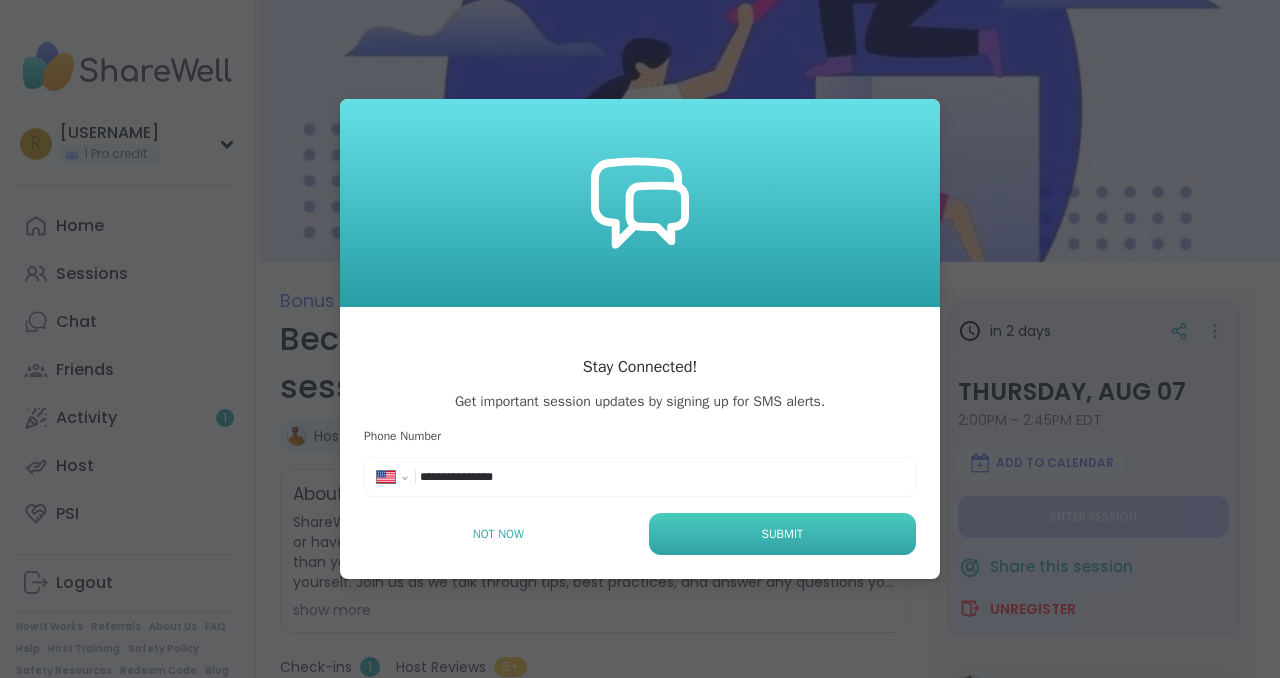 type on "**********" 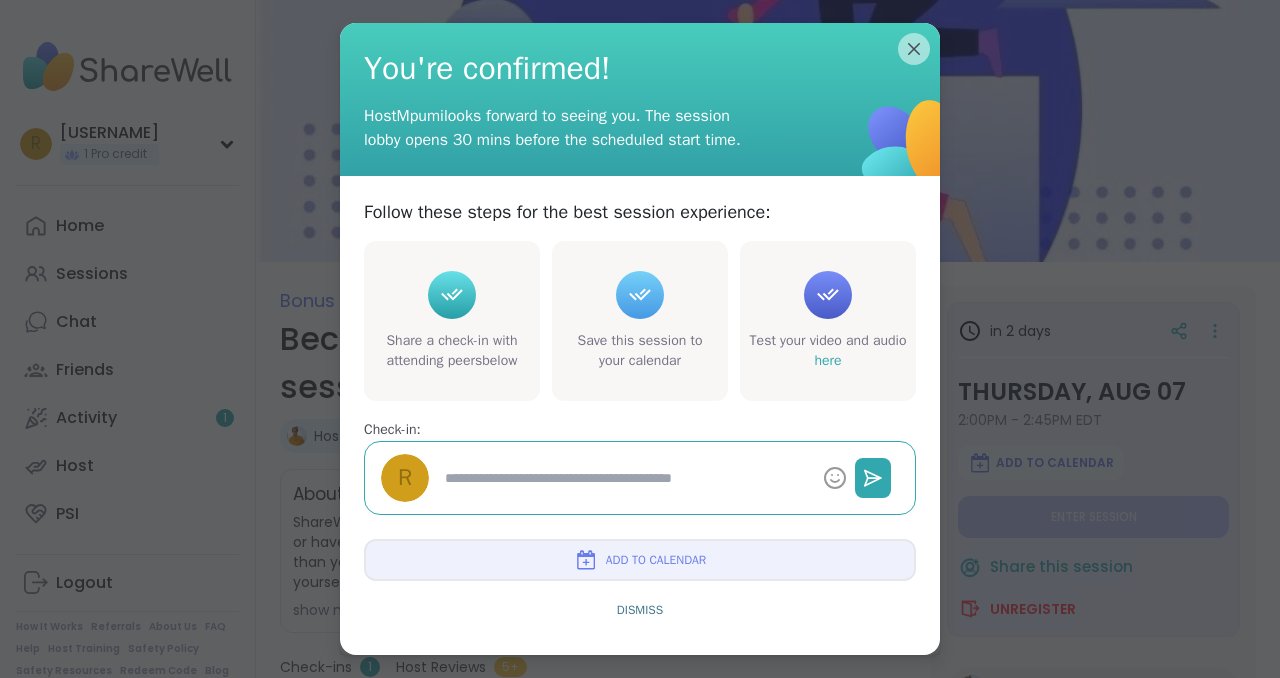 click on "Add to Calendar" at bounding box center [656, 560] 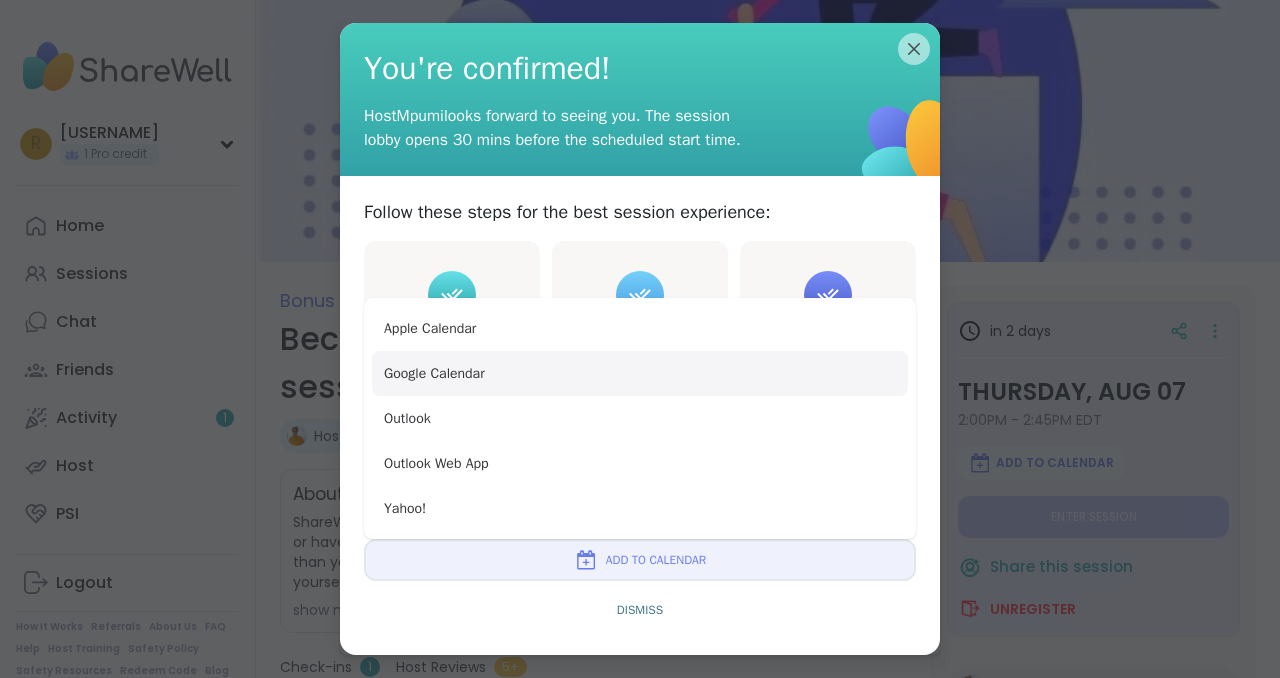 click on "Google Calendar" at bounding box center [640, 373] 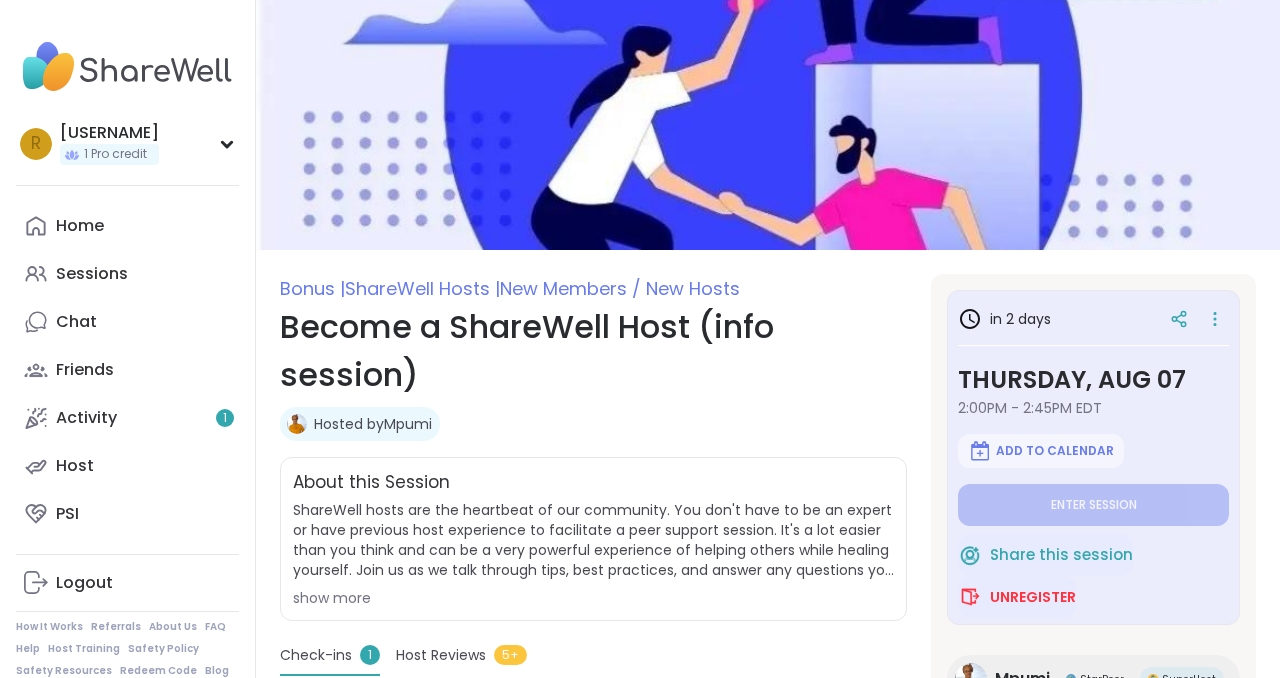 scroll, scrollTop: 14, scrollLeft: 0, axis: vertical 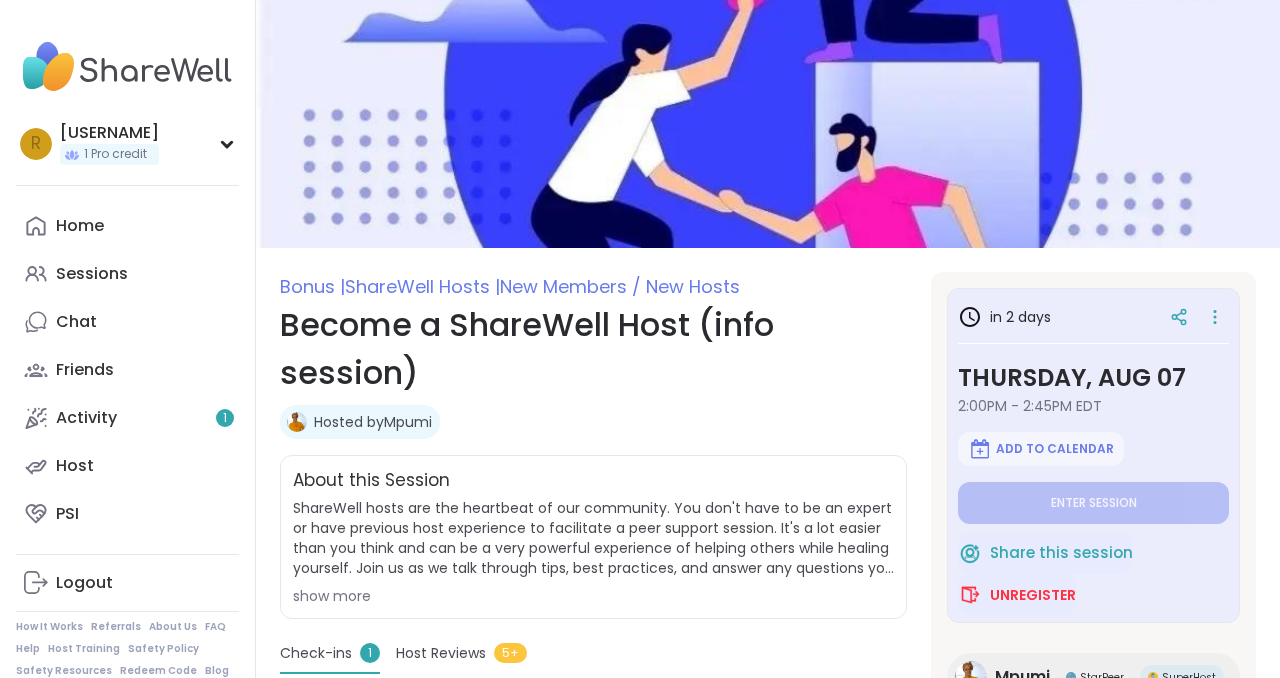 type on "*" 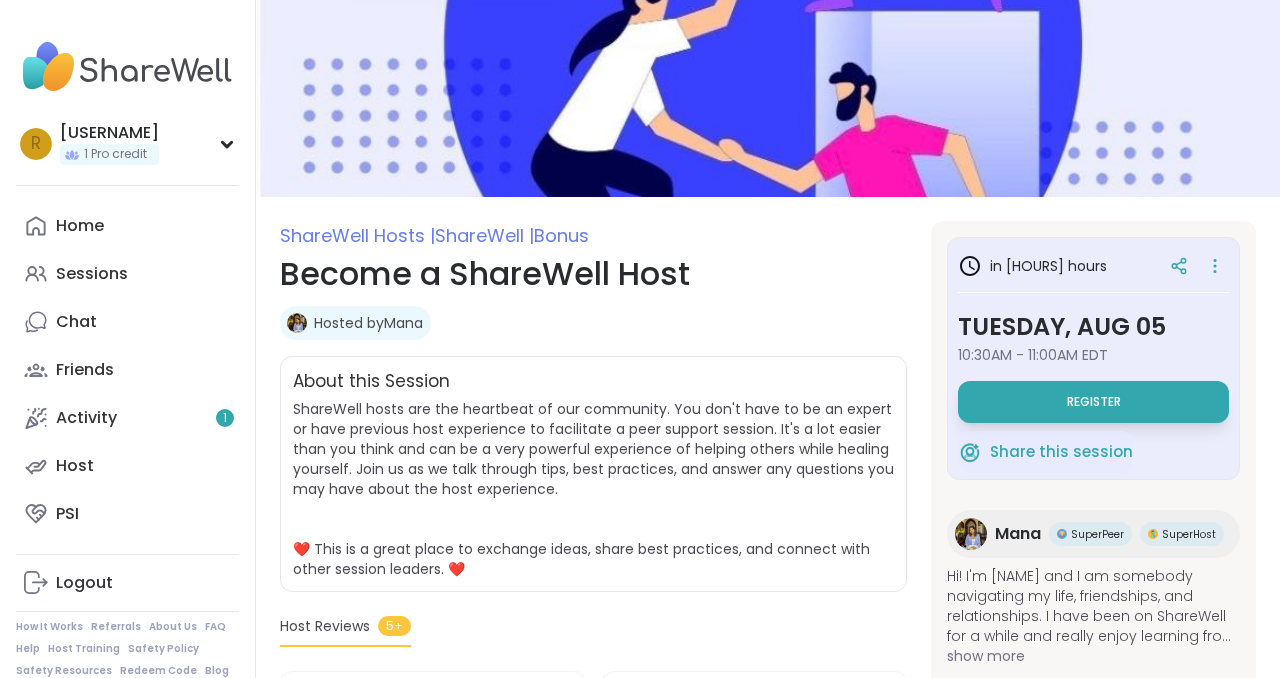 scroll, scrollTop: 65, scrollLeft: 0, axis: vertical 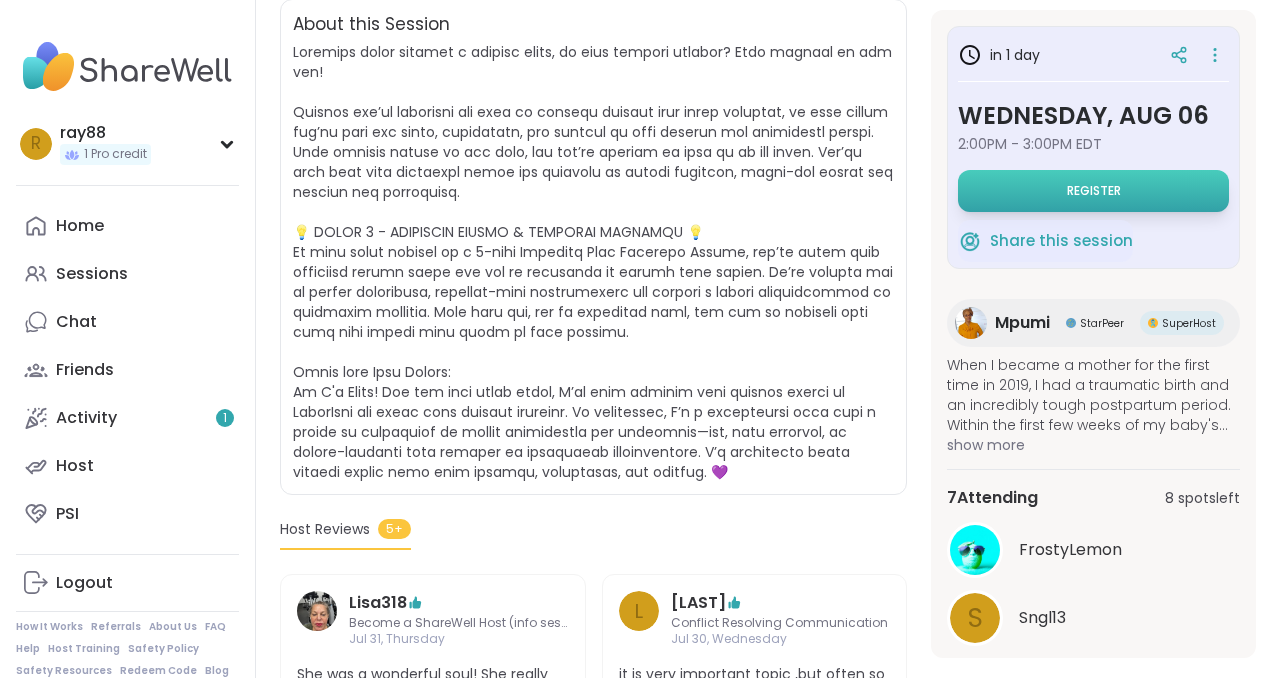 click on "Register" at bounding box center [1093, 191] 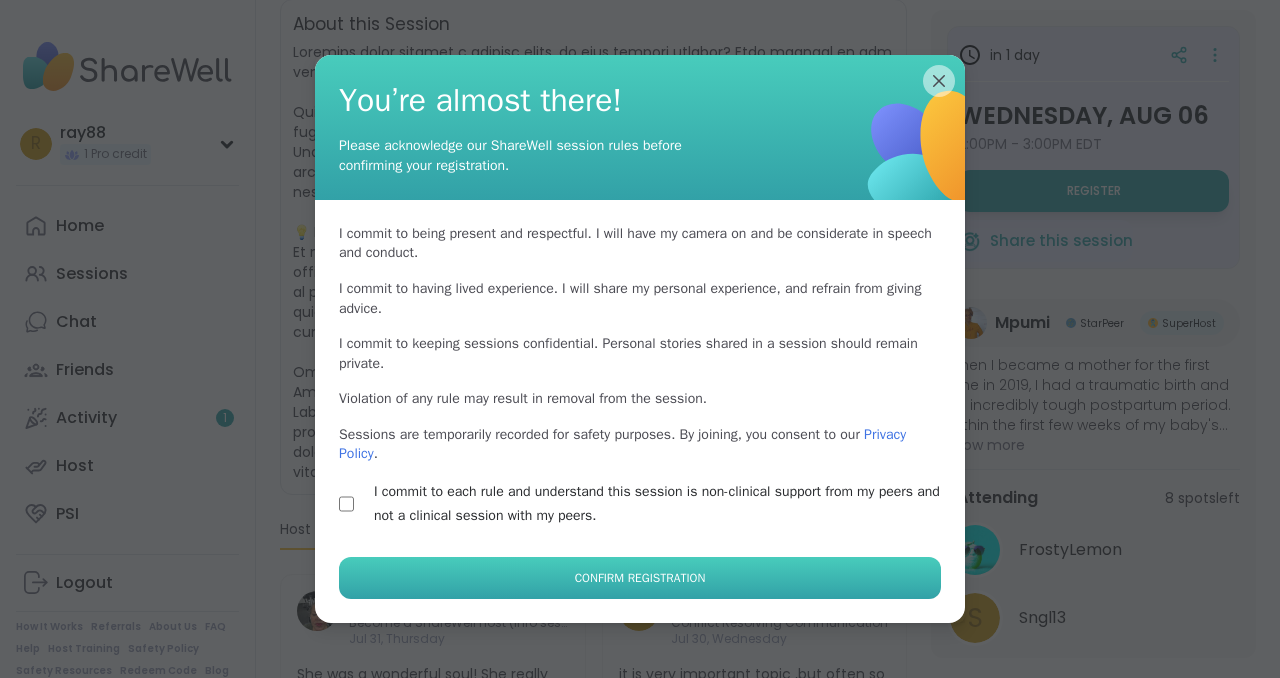click on "Confirm Registration" at bounding box center [640, 578] 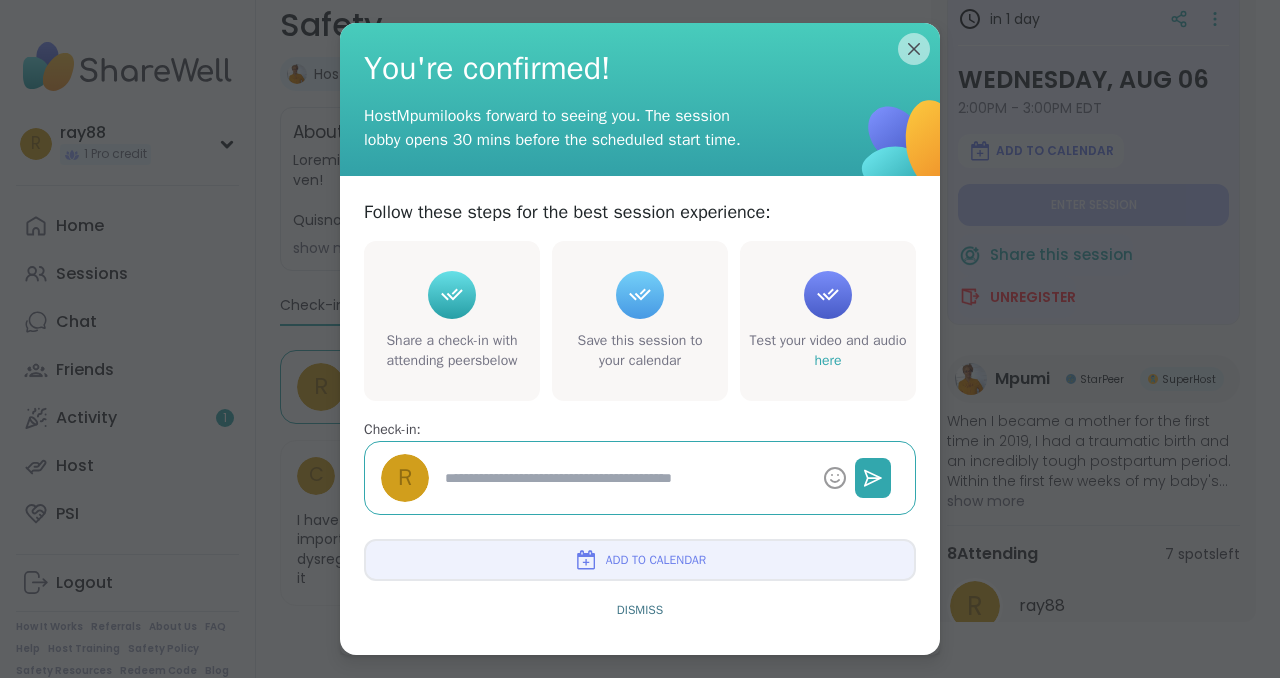 scroll, scrollTop: 362, scrollLeft: 0, axis: vertical 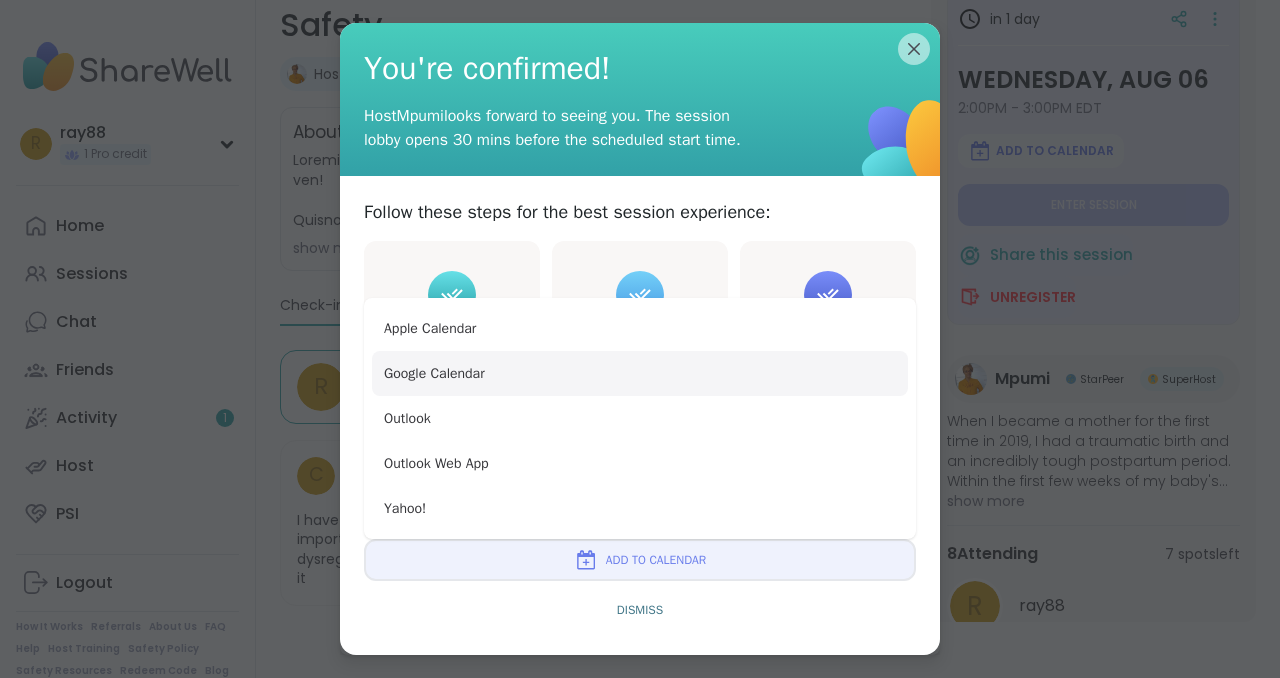 click on "Google Calendar" at bounding box center (640, 373) 